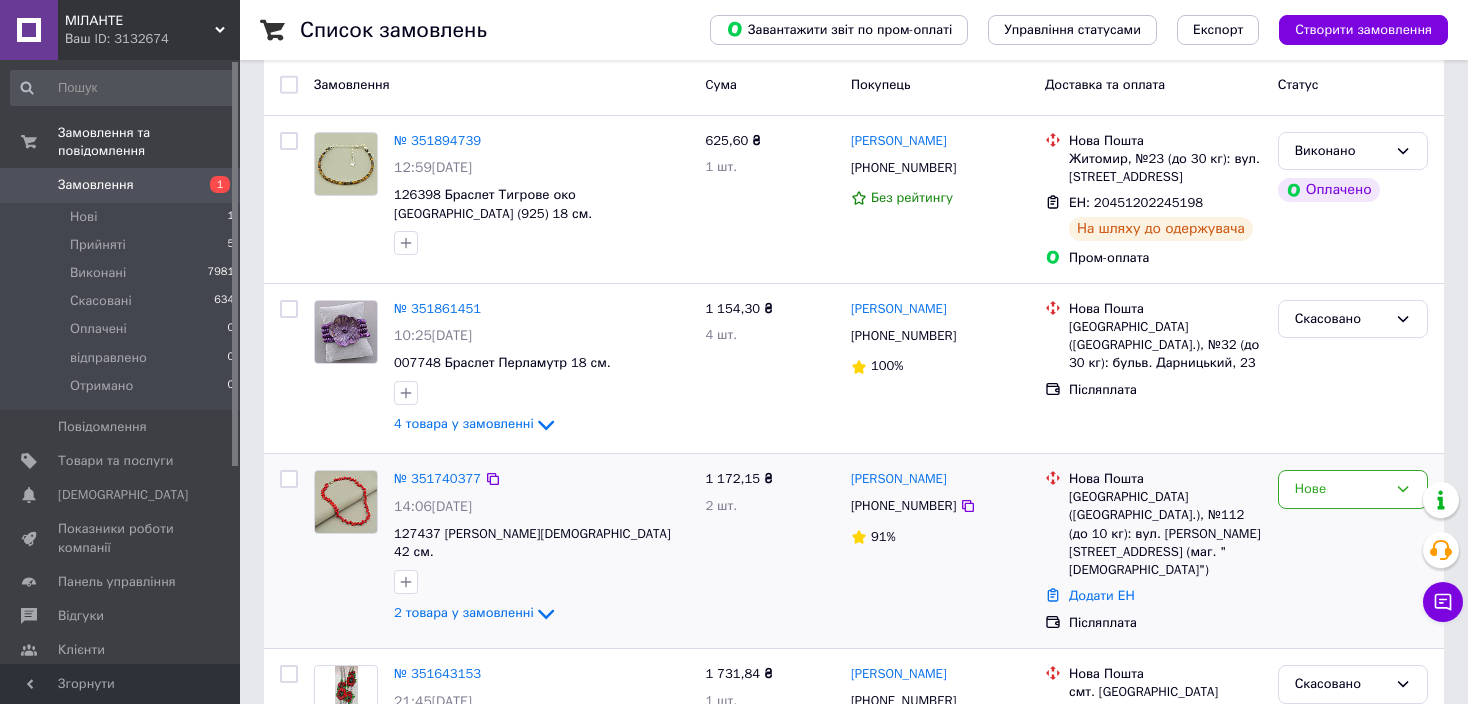 scroll, scrollTop: 300, scrollLeft: 0, axis: vertical 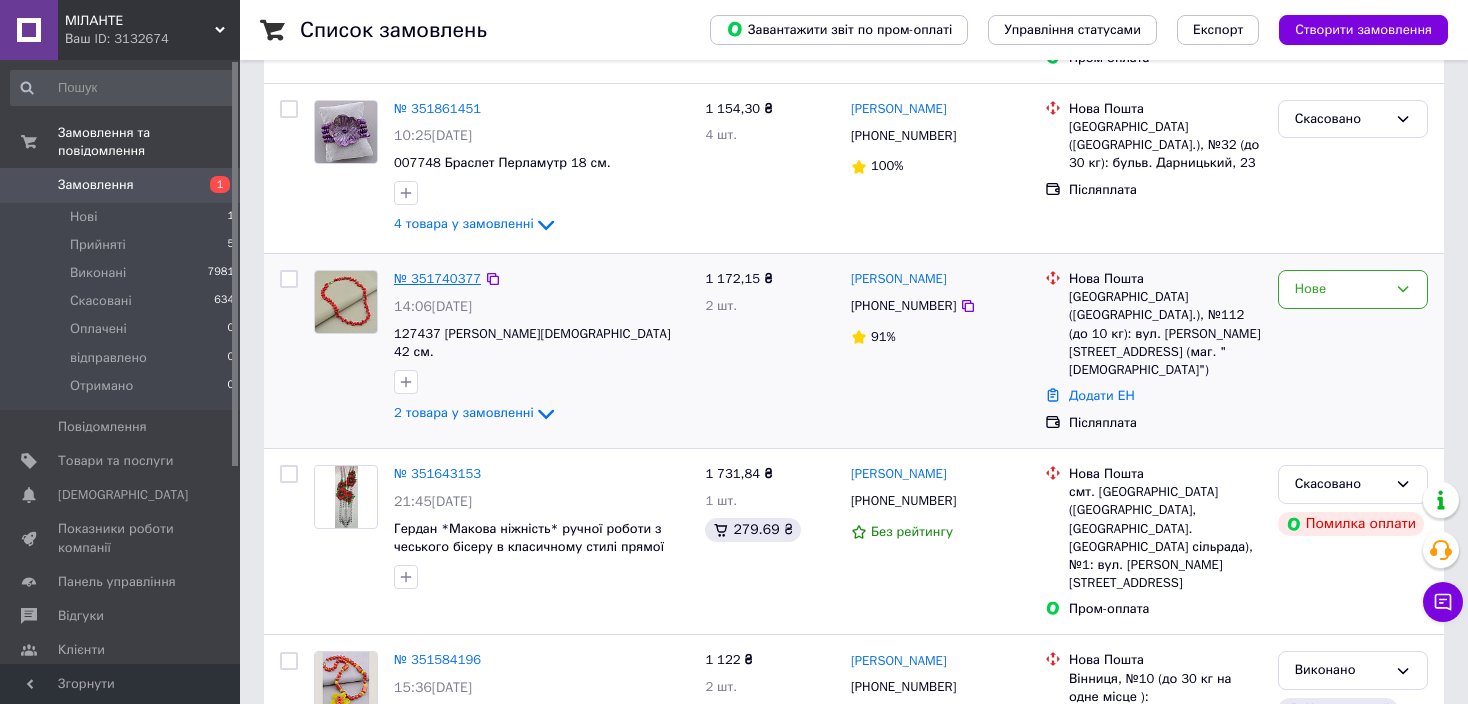 click on "№ 351740377" at bounding box center [437, 278] 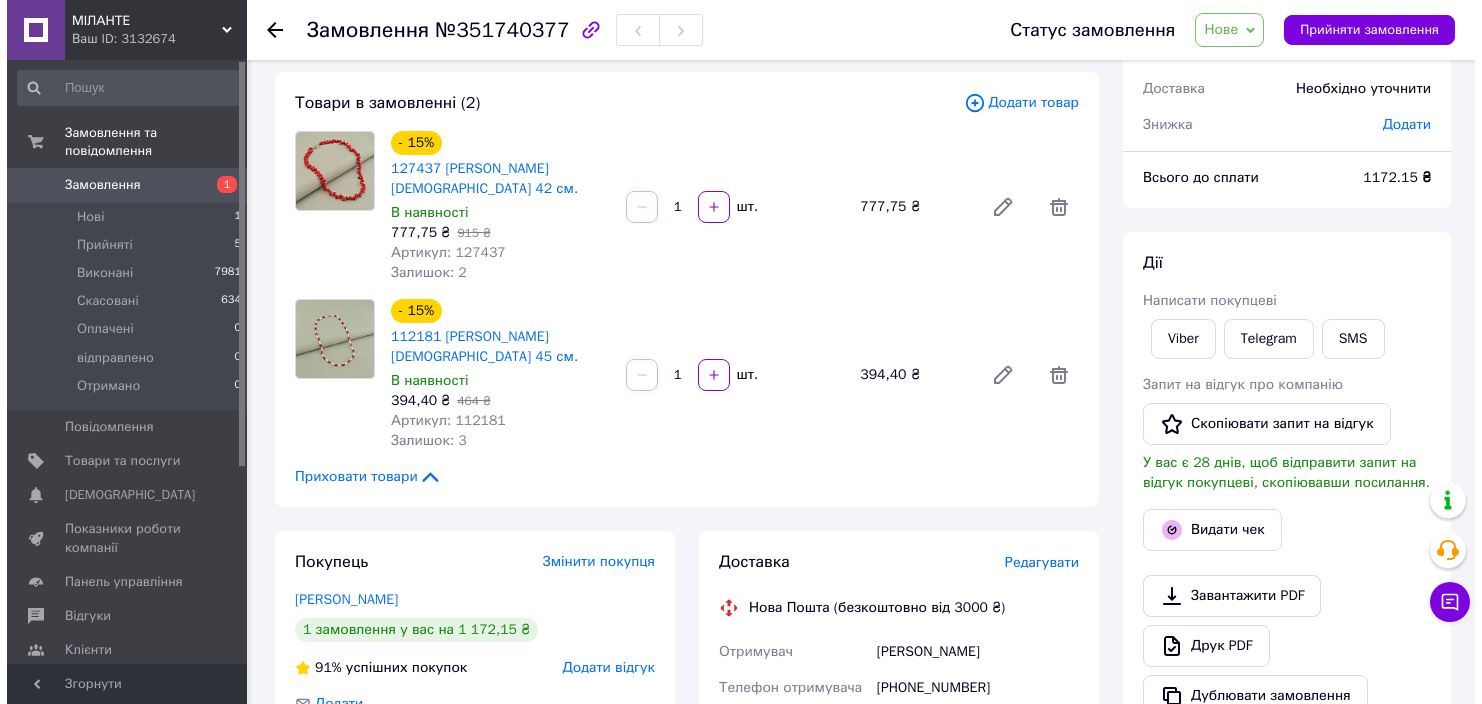 scroll, scrollTop: 200, scrollLeft: 0, axis: vertical 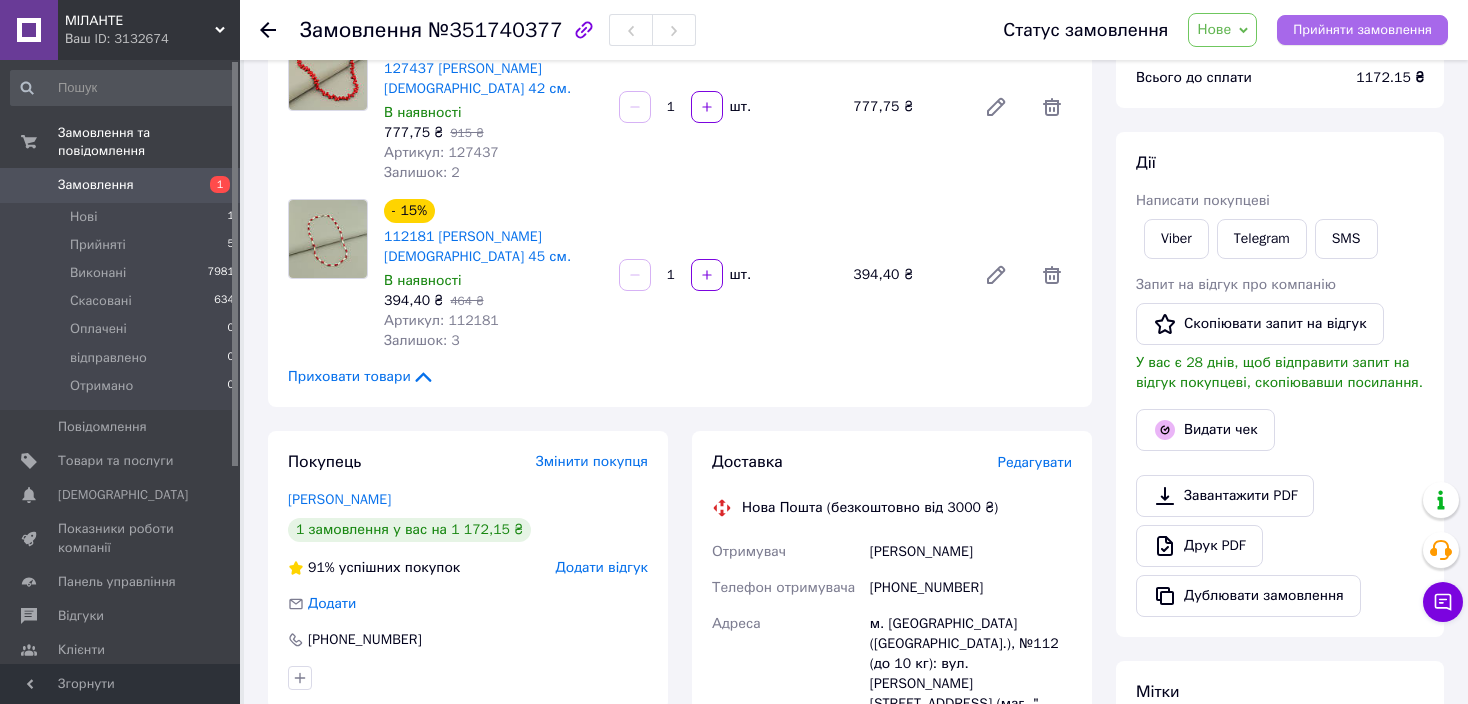 click on "Прийняти замовлення" at bounding box center [1362, 30] 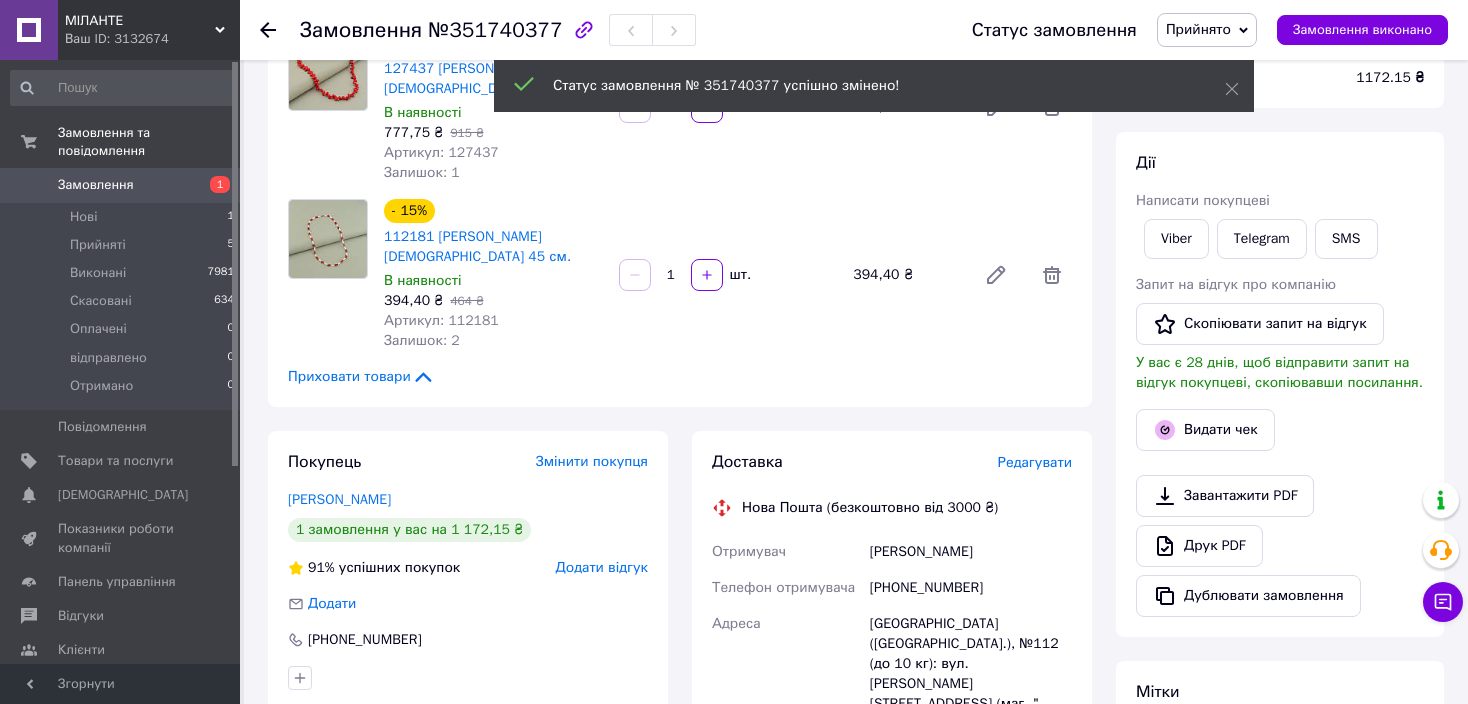 click on "Редагувати" at bounding box center [1035, 462] 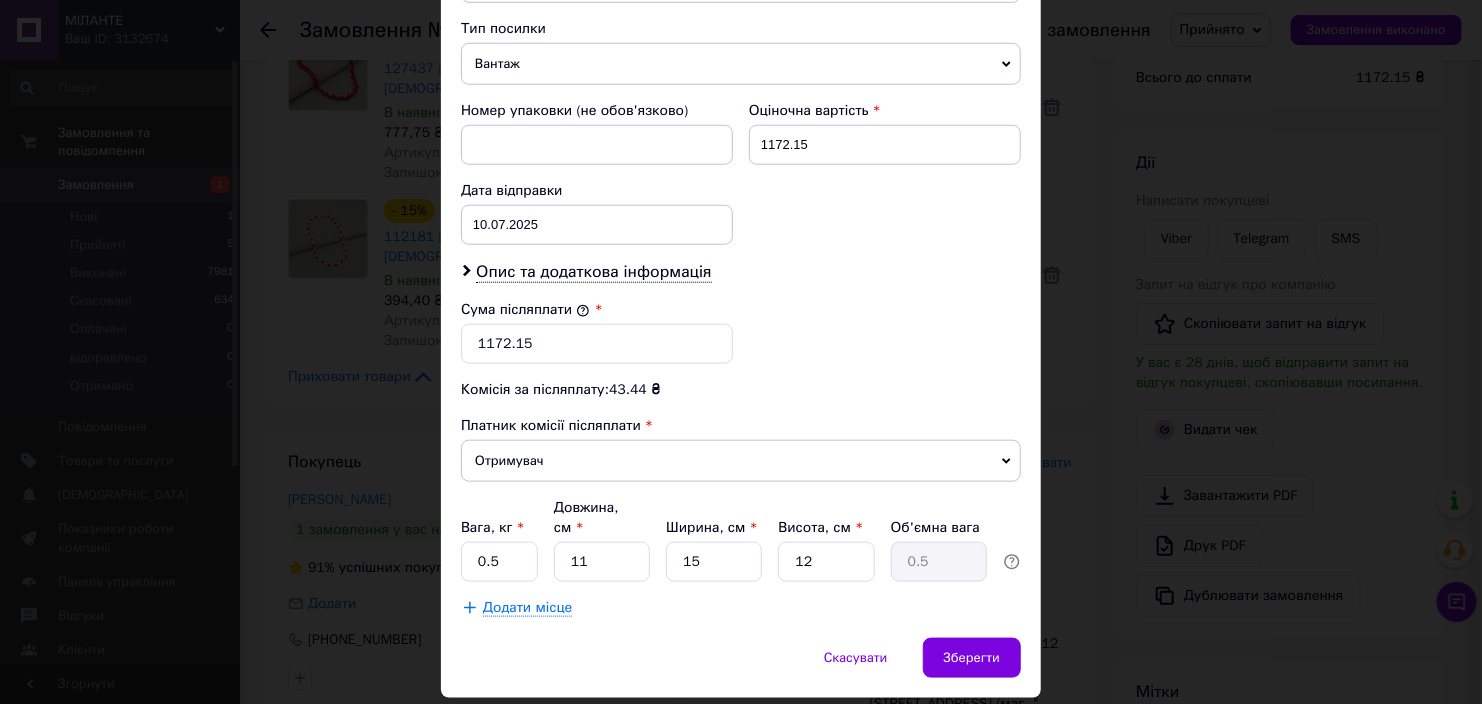scroll, scrollTop: 700, scrollLeft: 0, axis: vertical 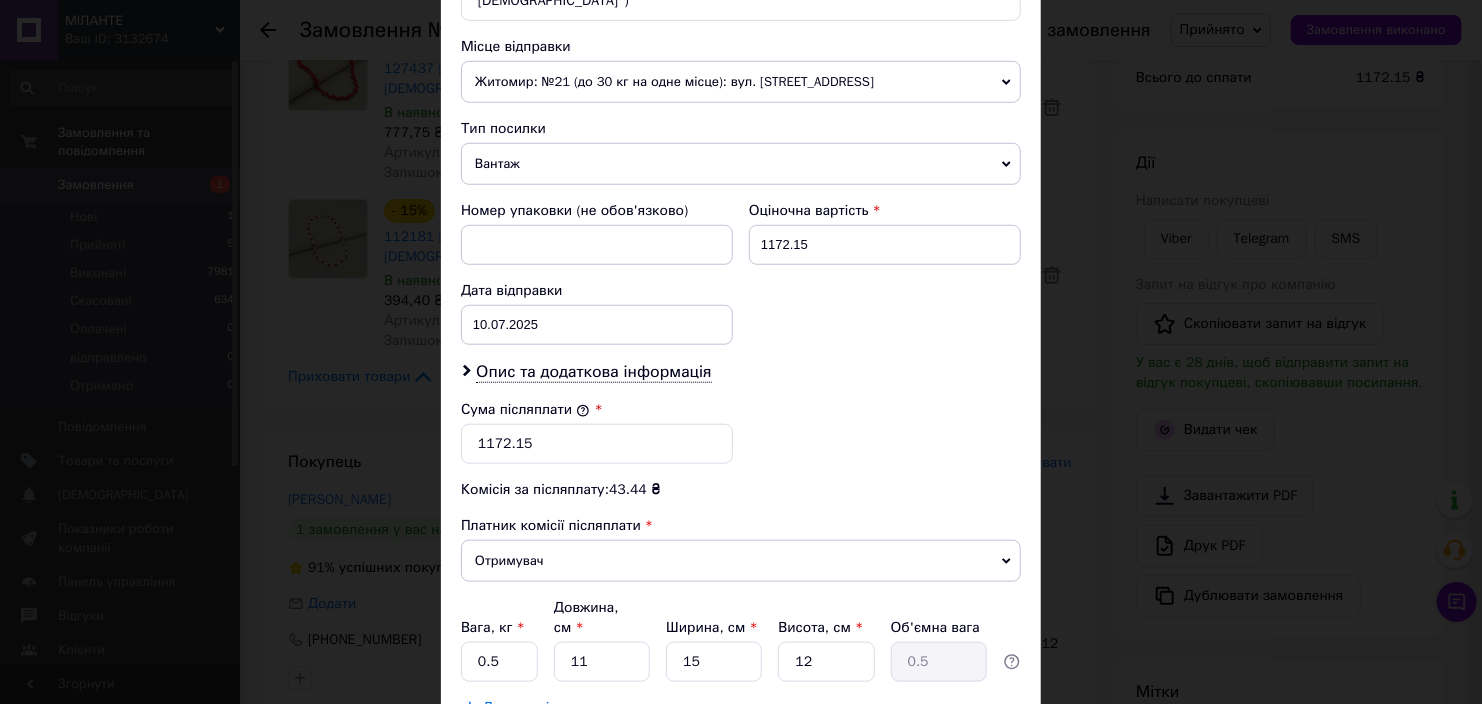 click 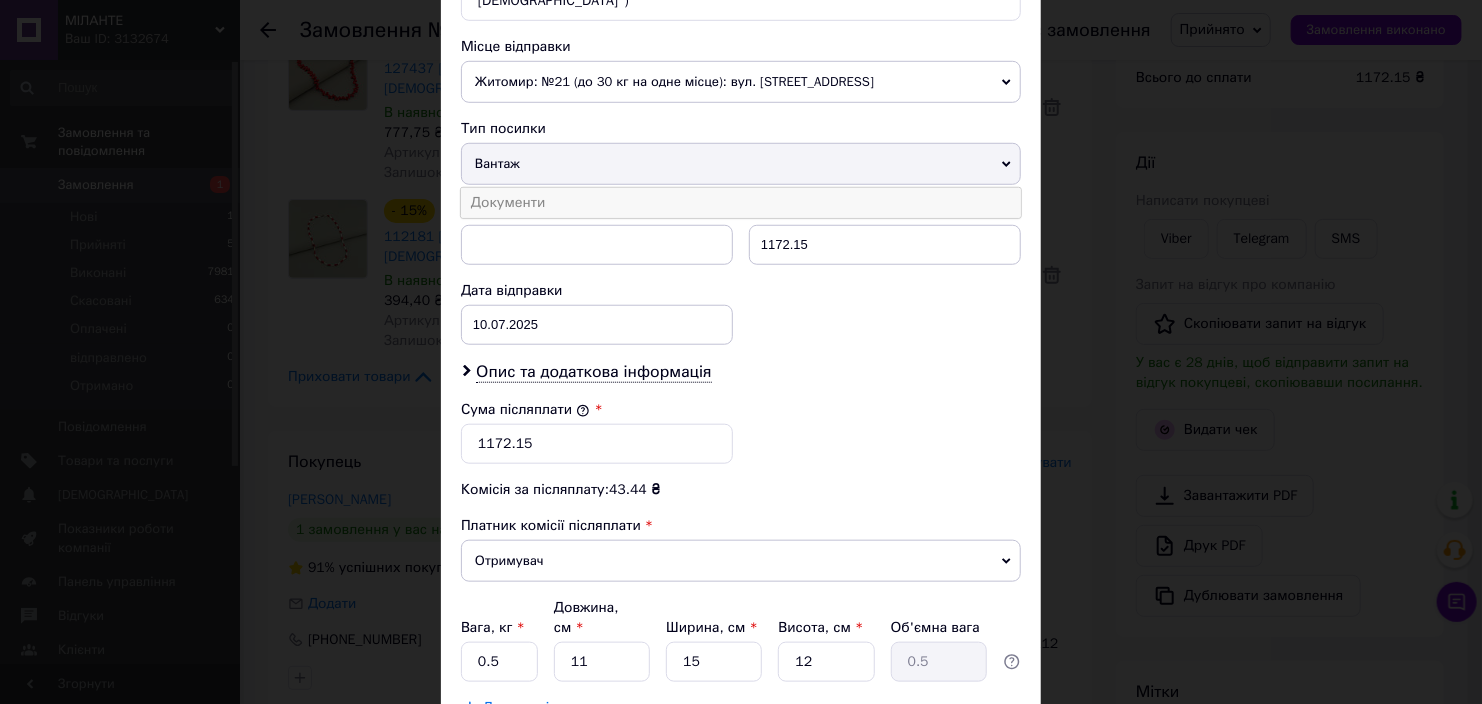 click on "Документи" at bounding box center [741, 203] 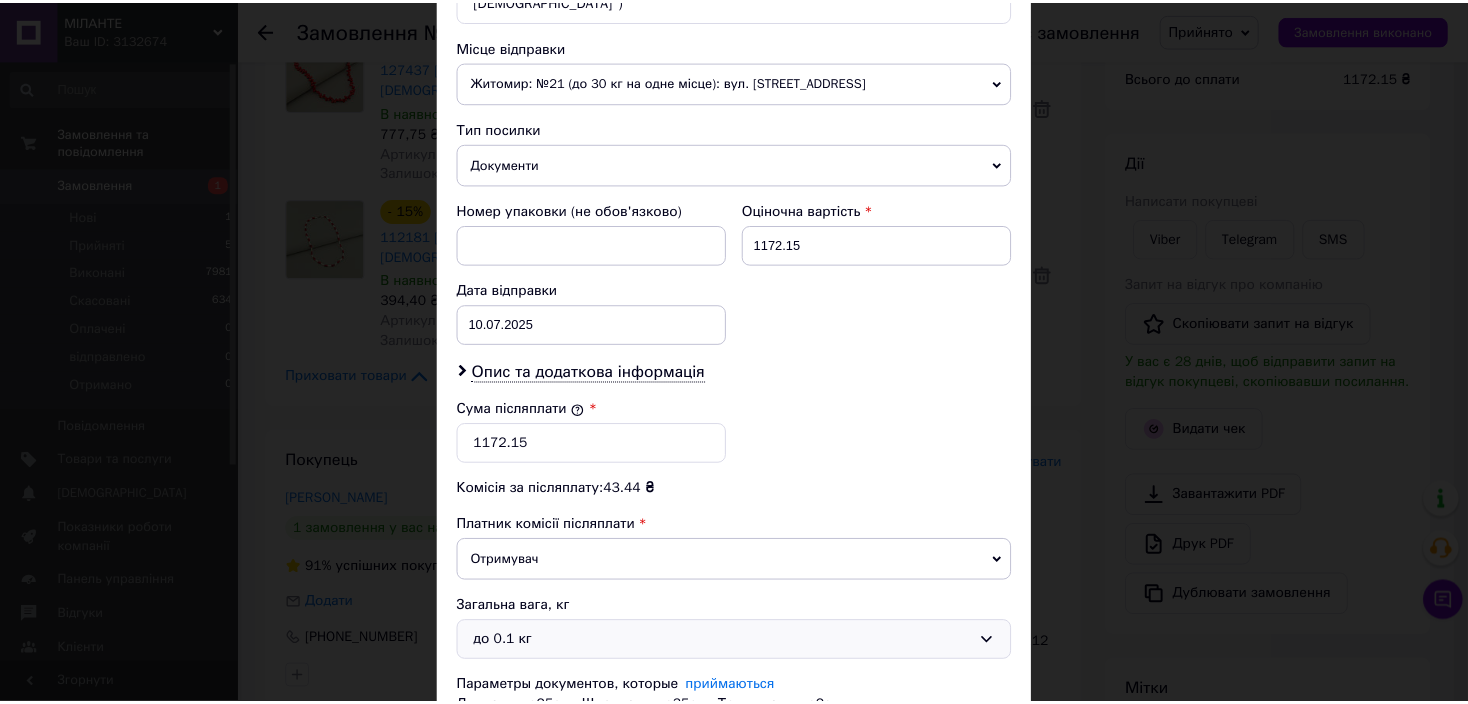 scroll, scrollTop: 836, scrollLeft: 0, axis: vertical 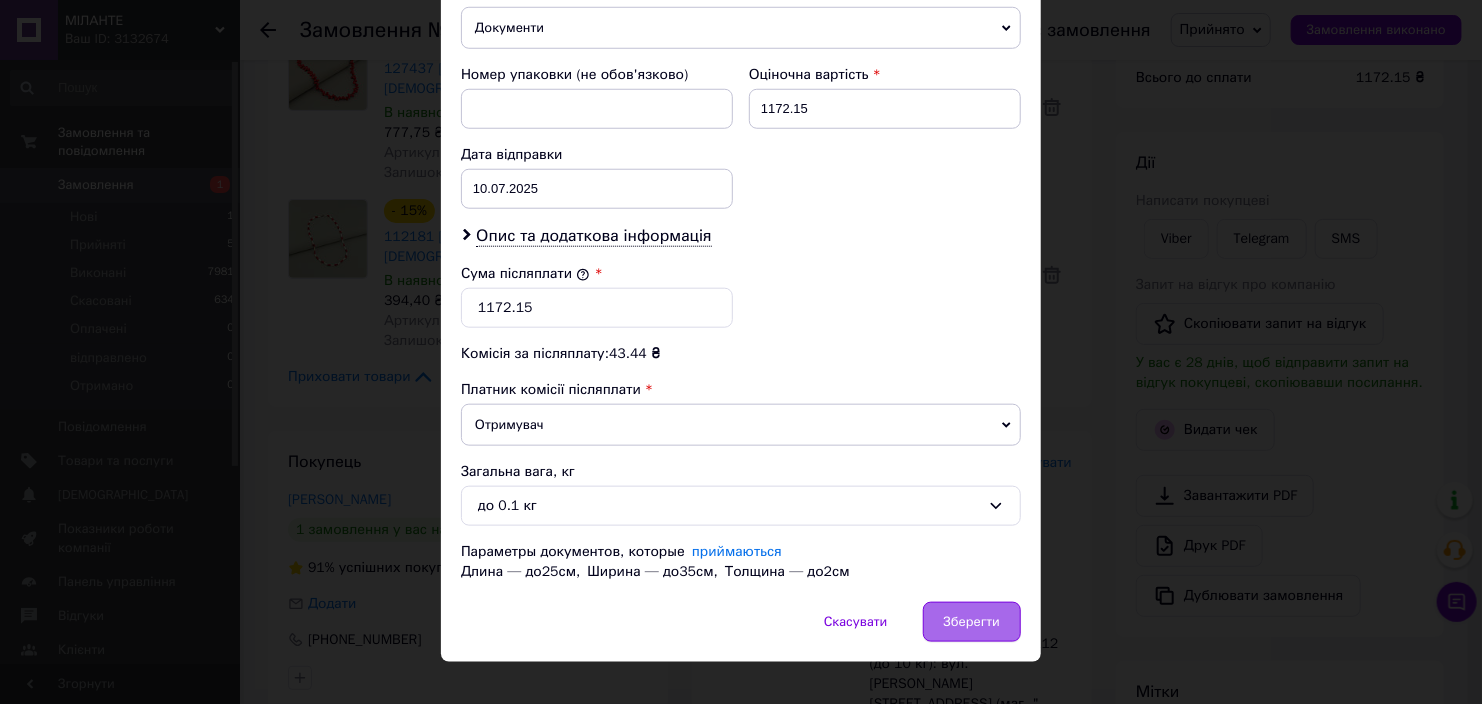 click on "Зберегти" at bounding box center (972, 622) 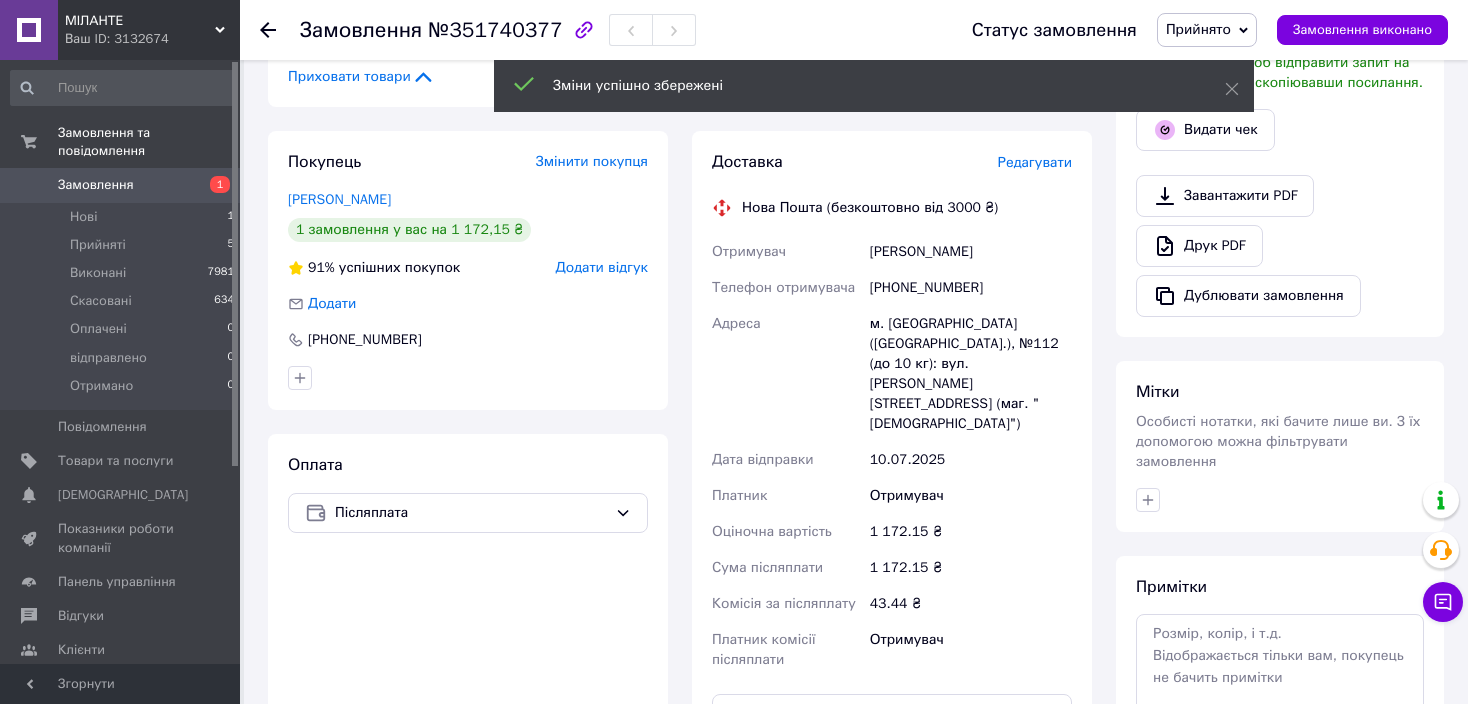 scroll, scrollTop: 700, scrollLeft: 0, axis: vertical 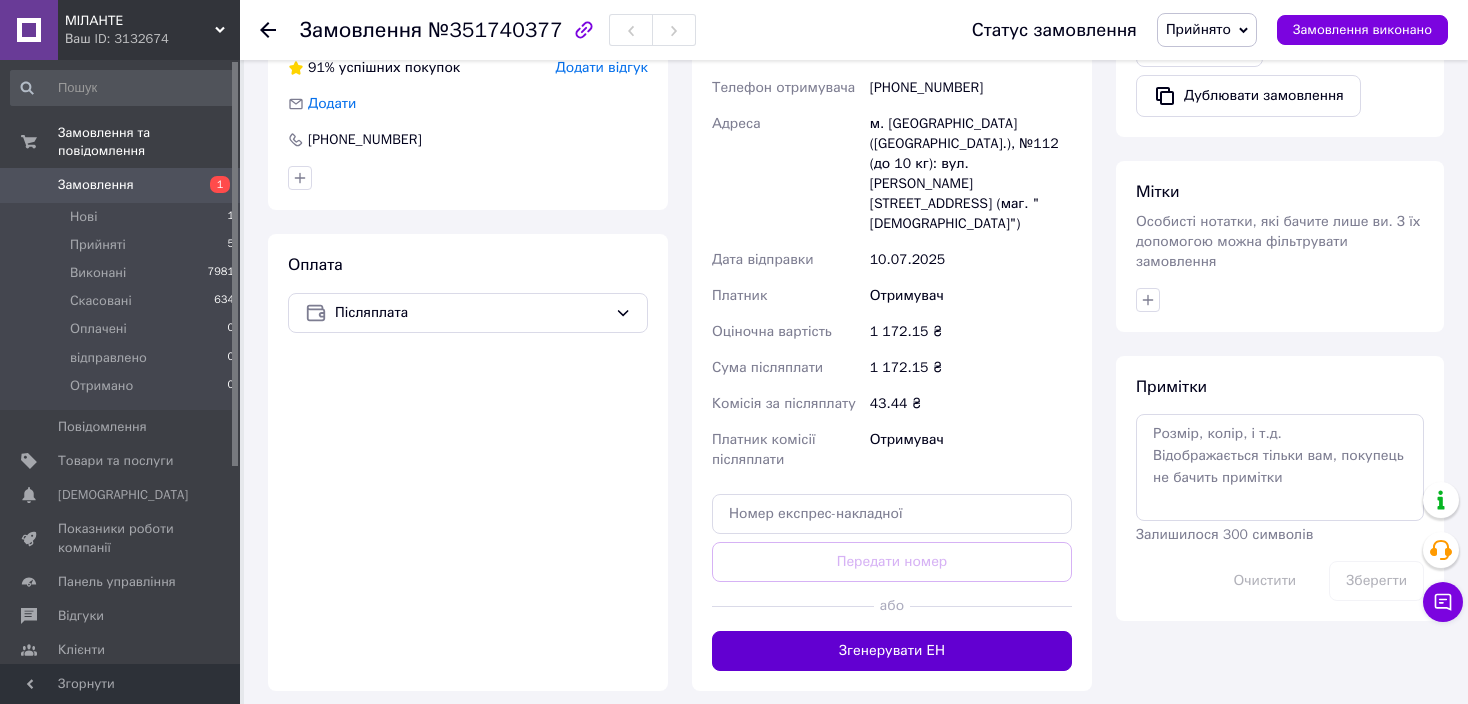 click on "Згенерувати ЕН" at bounding box center [892, 651] 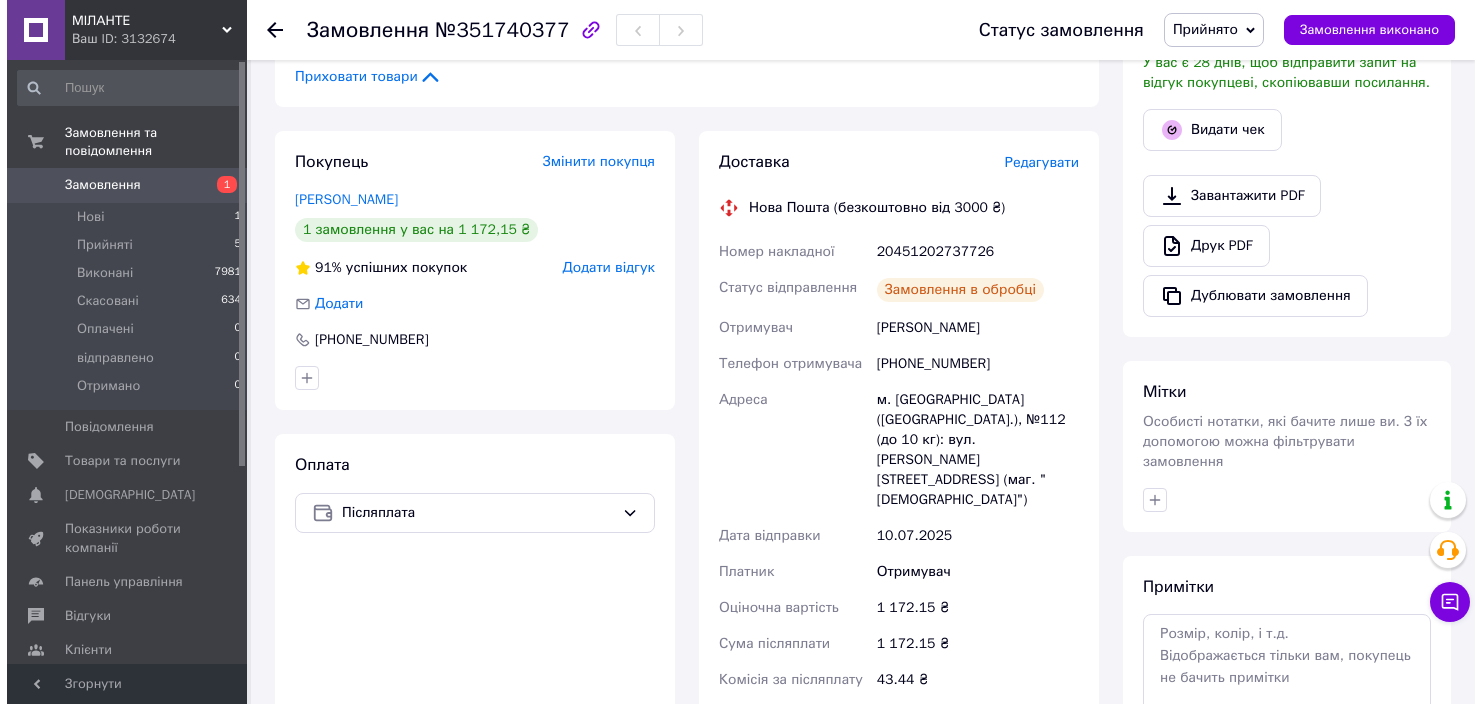 scroll, scrollTop: 400, scrollLeft: 0, axis: vertical 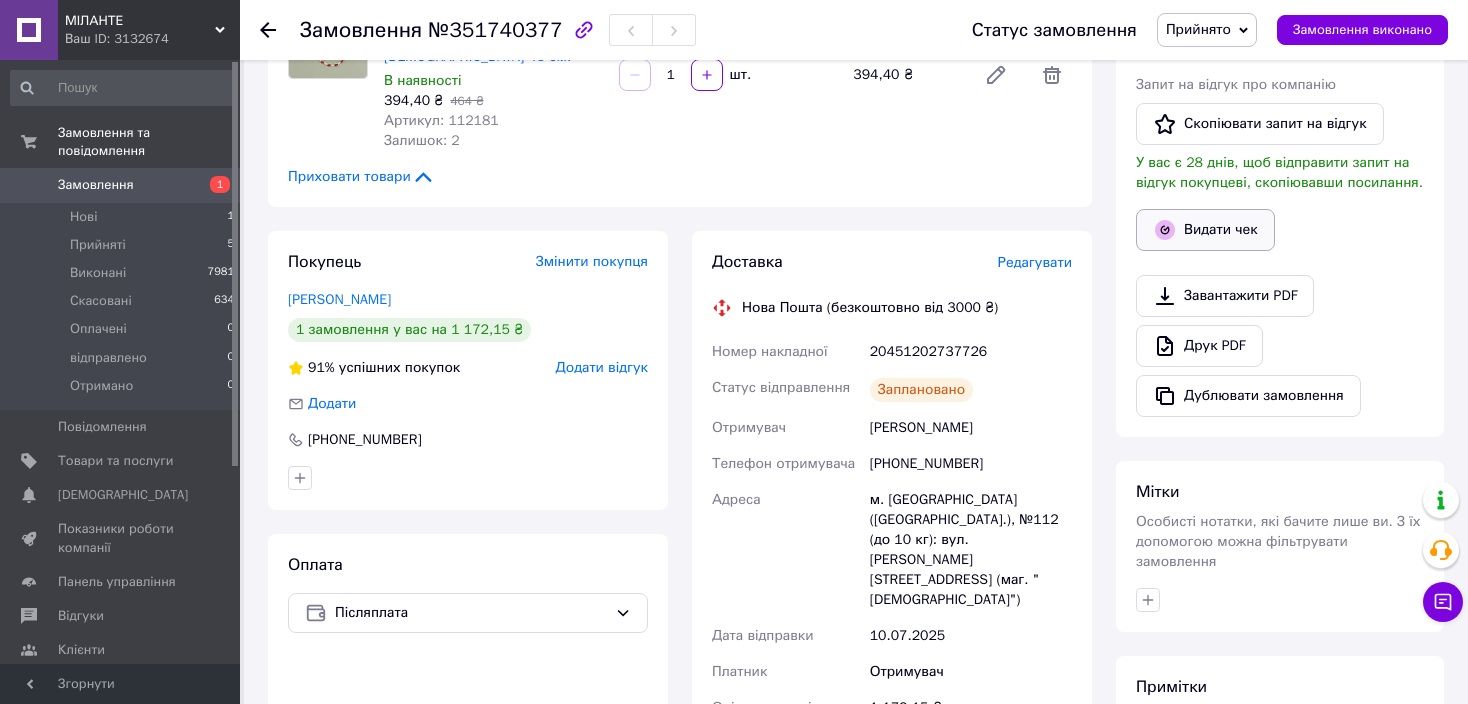 click on "Видати чек" at bounding box center [1205, 230] 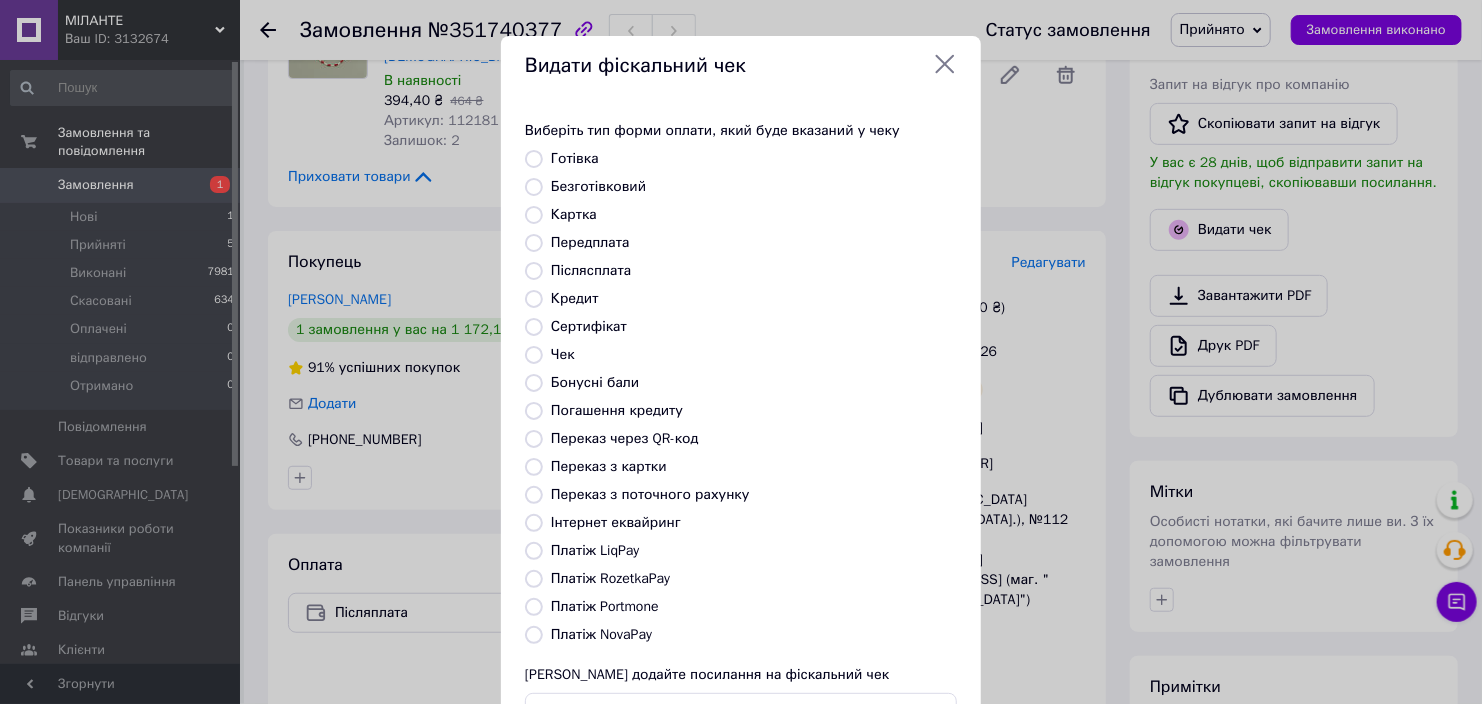 click on "Післясплата" at bounding box center [534, 271] 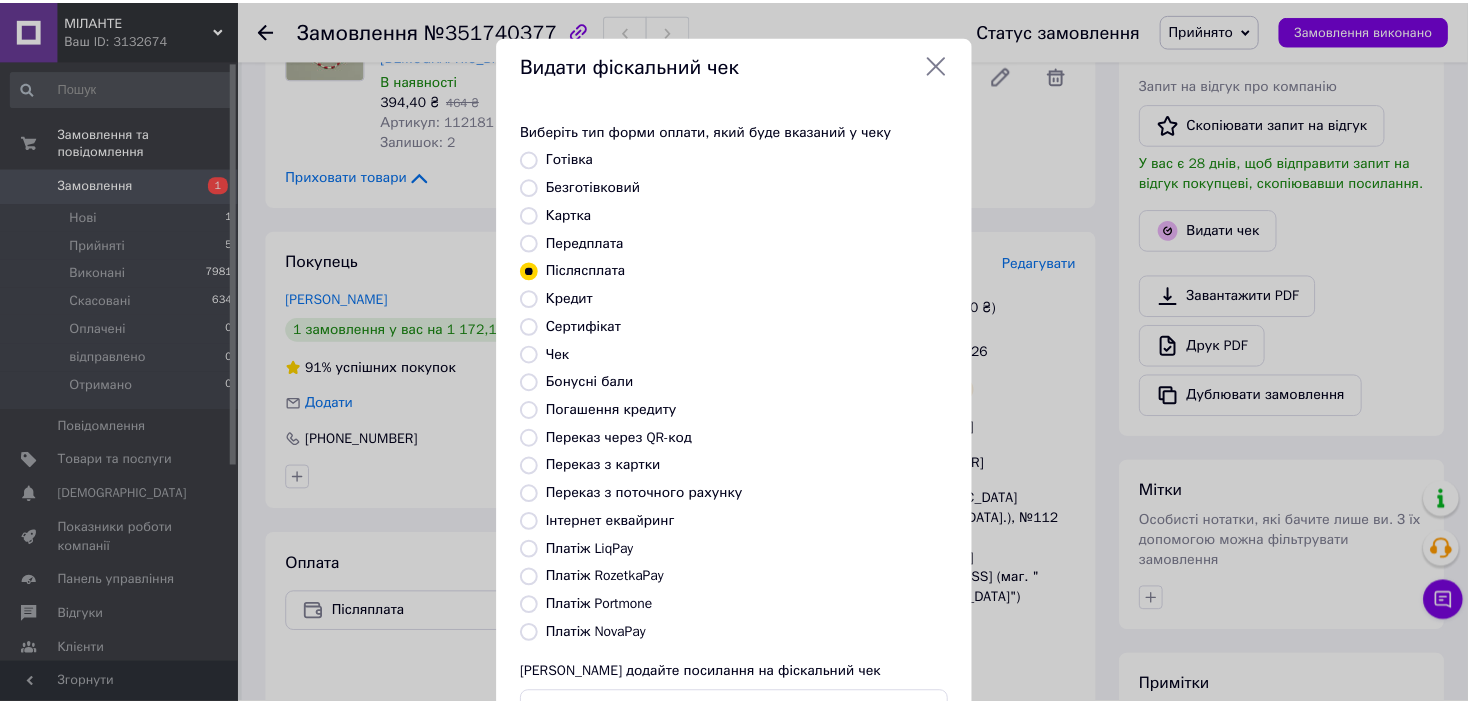 scroll, scrollTop: 154, scrollLeft: 0, axis: vertical 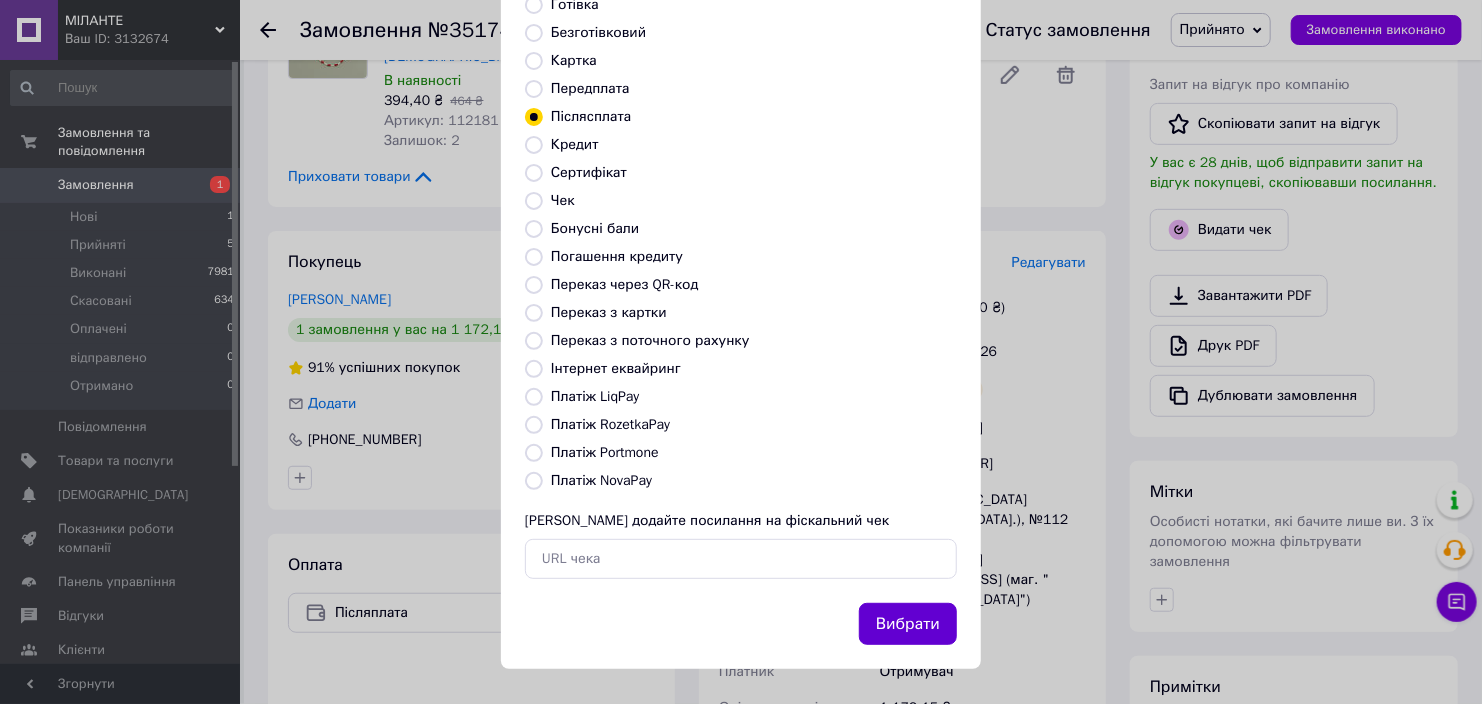 click on "Вибрати" at bounding box center (908, 624) 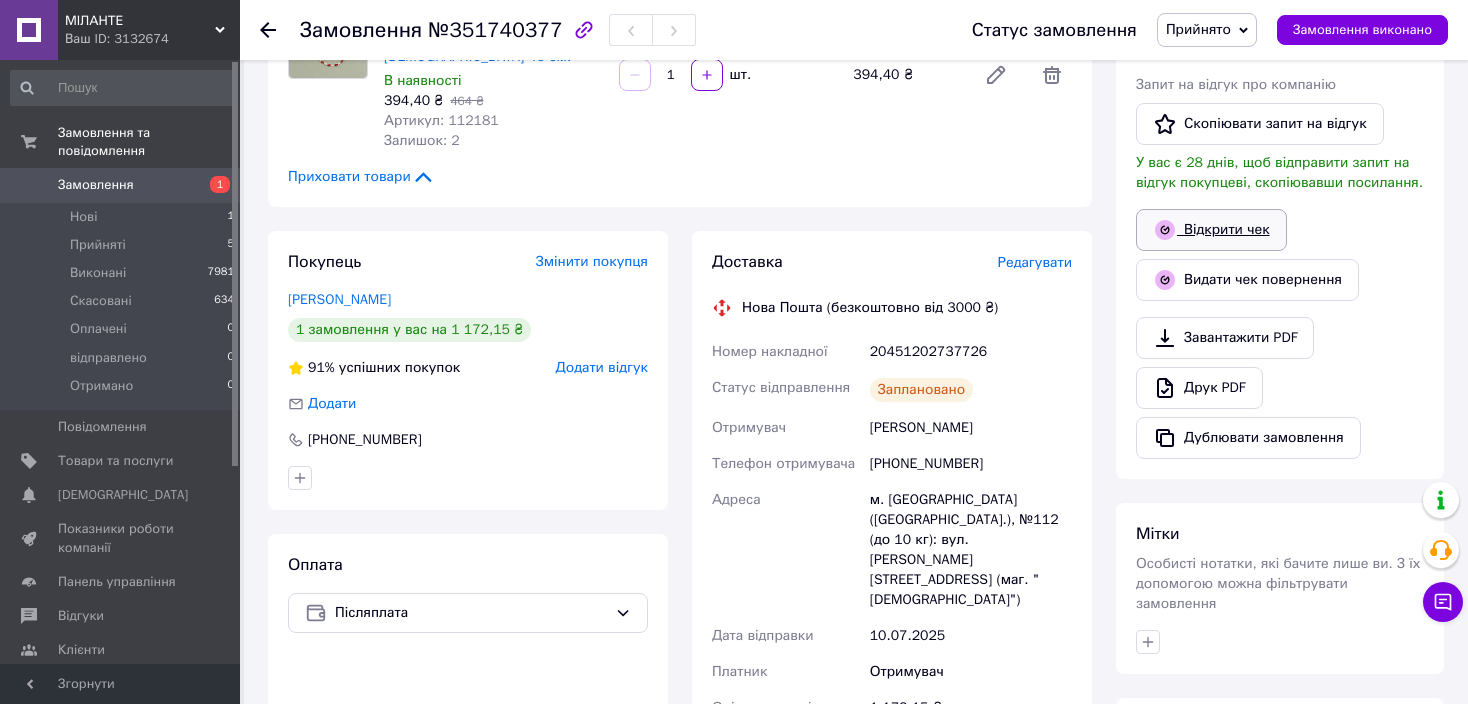 click on "Відкрити чек" at bounding box center [1211, 230] 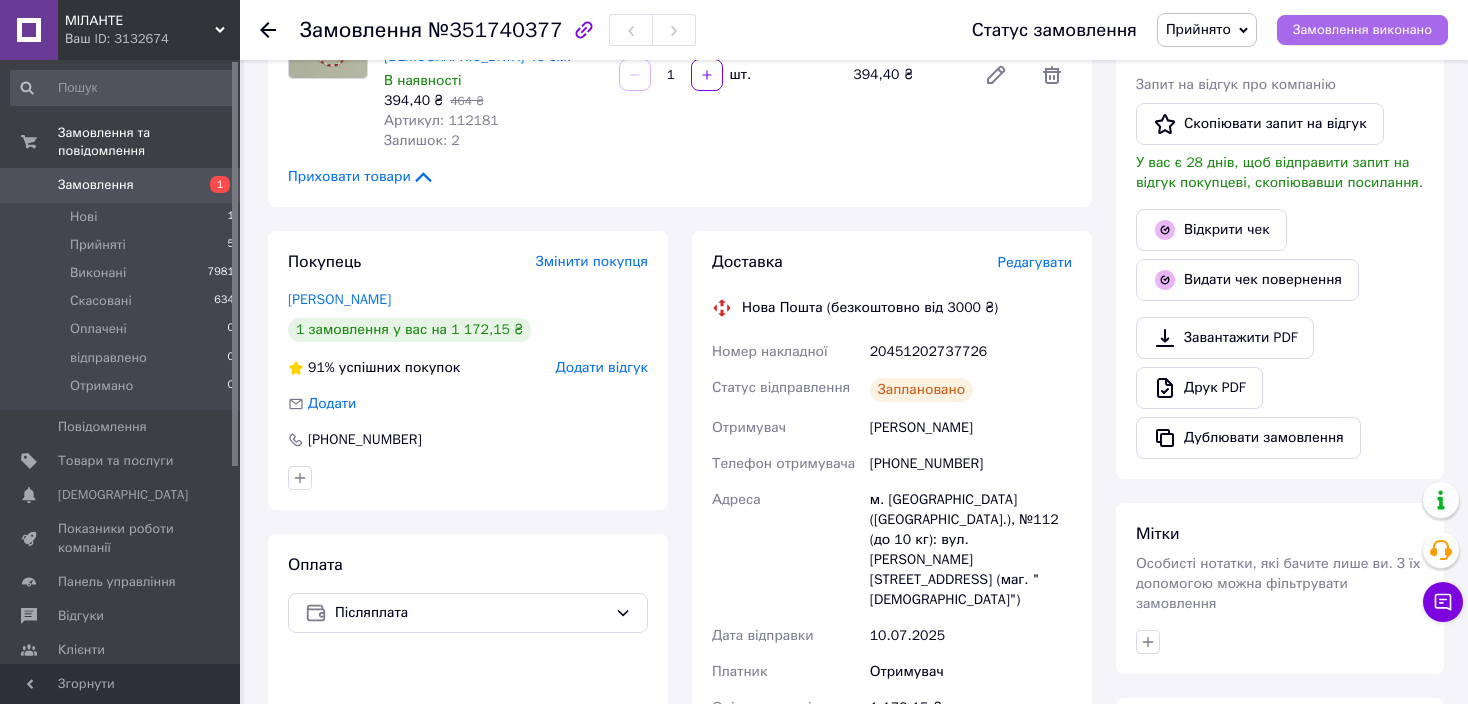 click on "Замовлення виконано" at bounding box center [1362, 30] 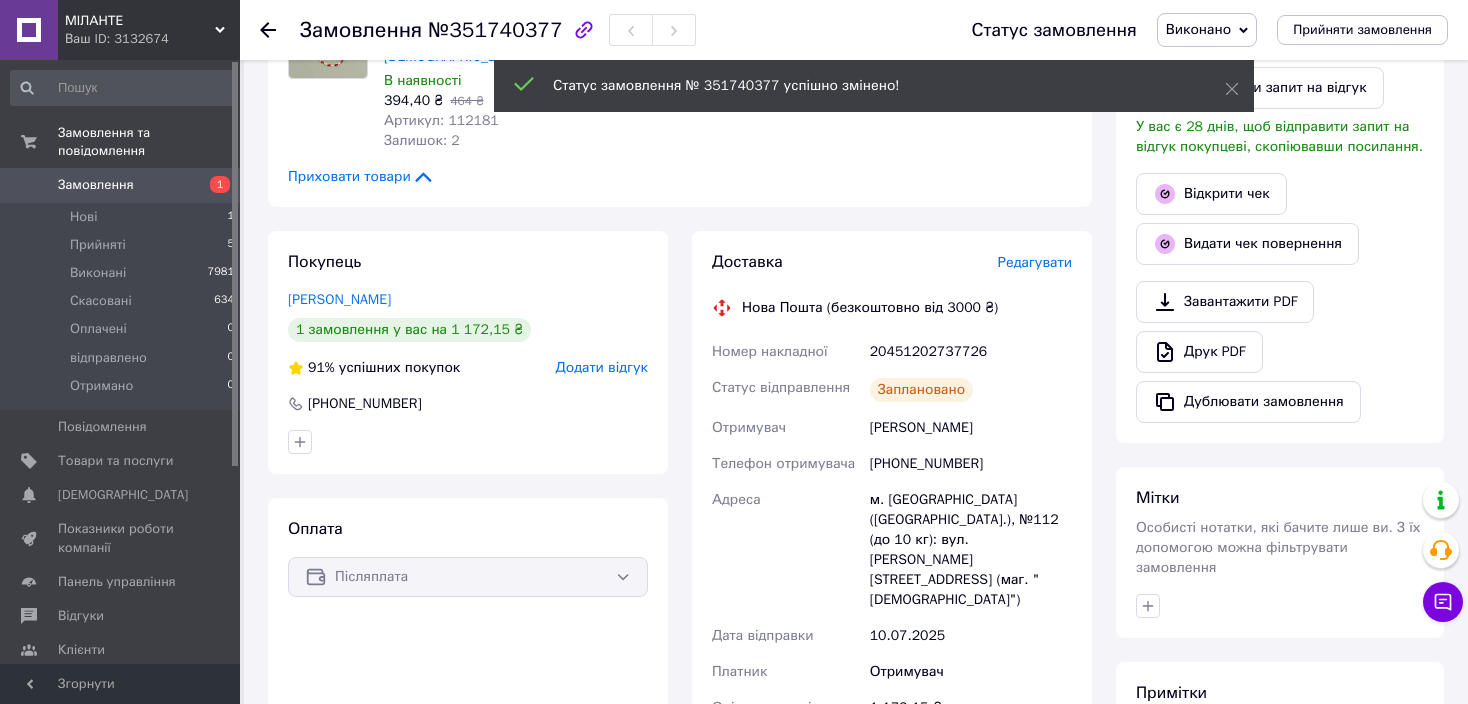 click 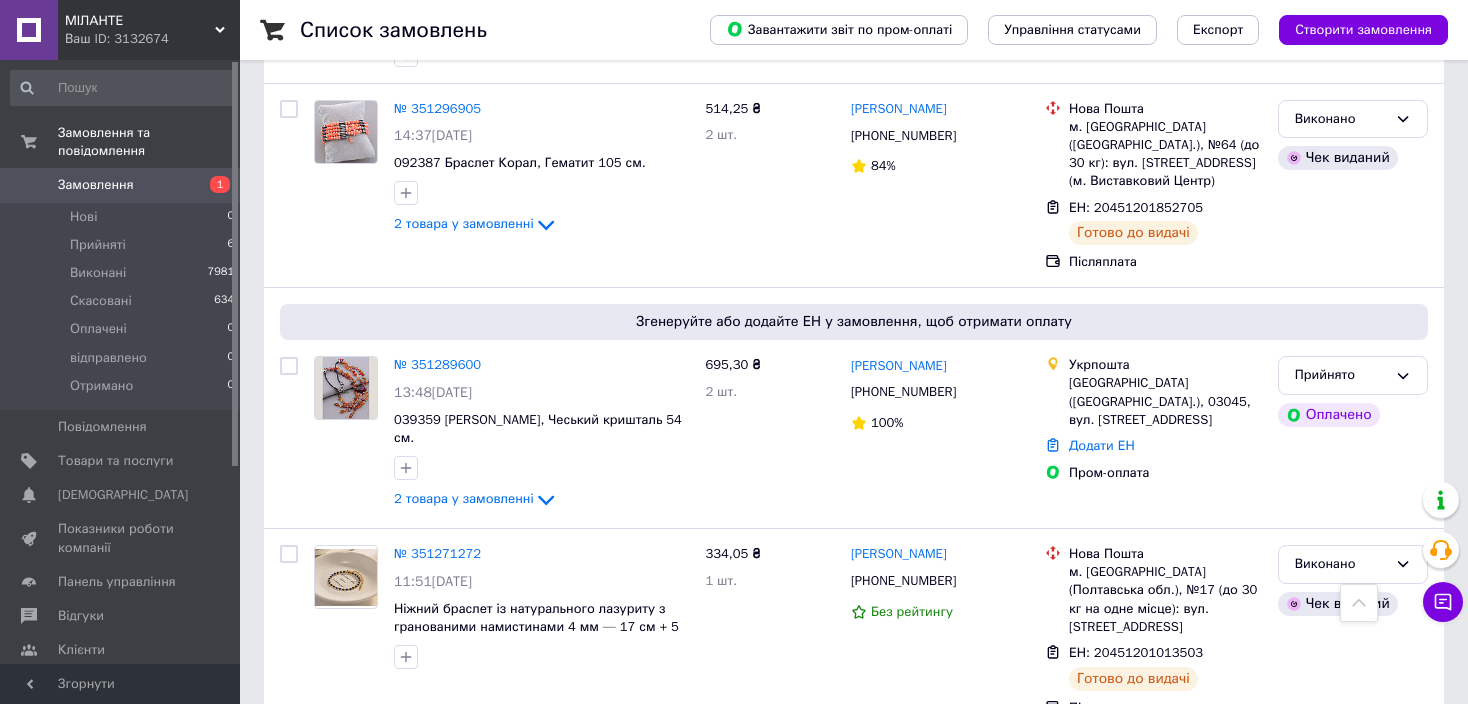 scroll, scrollTop: 3000, scrollLeft: 0, axis: vertical 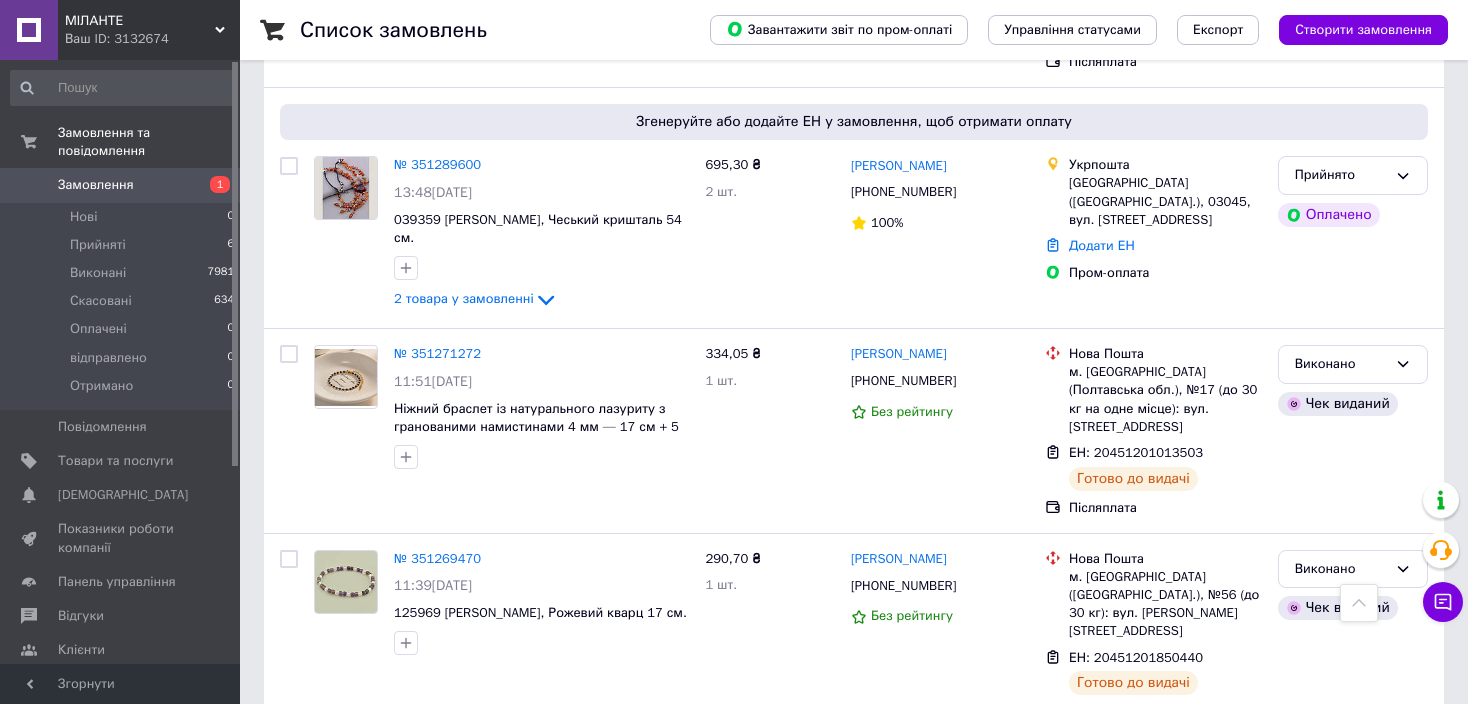 click on "№ 351262261" at bounding box center [437, 762] 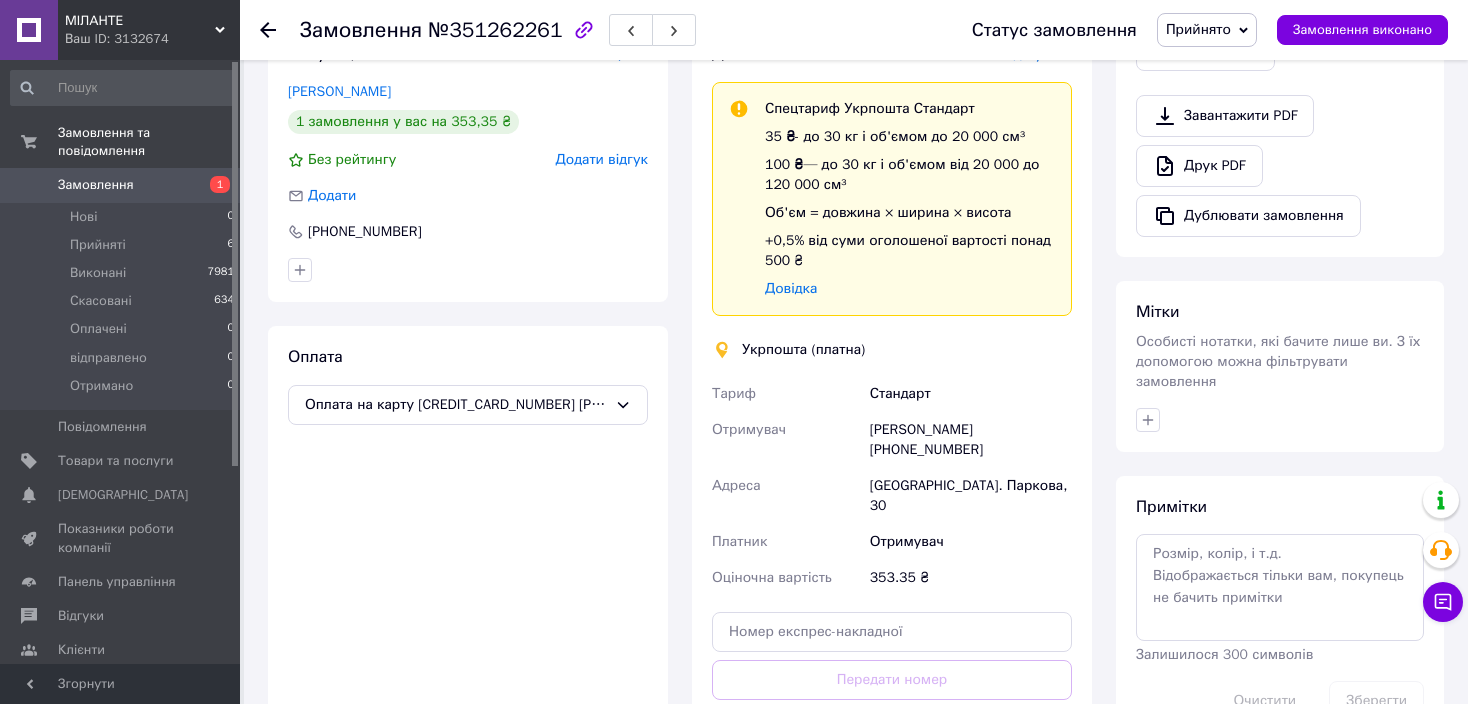 scroll, scrollTop: 780, scrollLeft: 0, axis: vertical 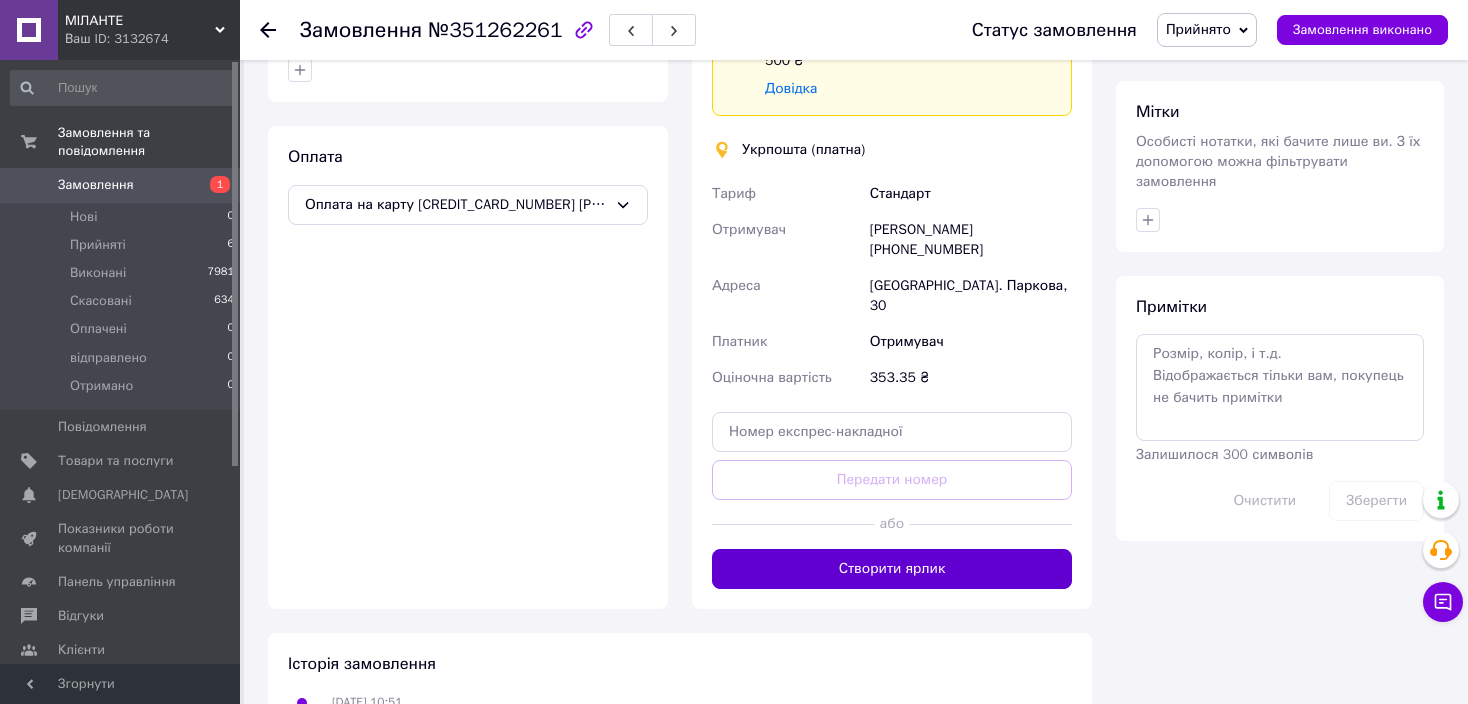 click on "Створити ярлик" at bounding box center (892, 569) 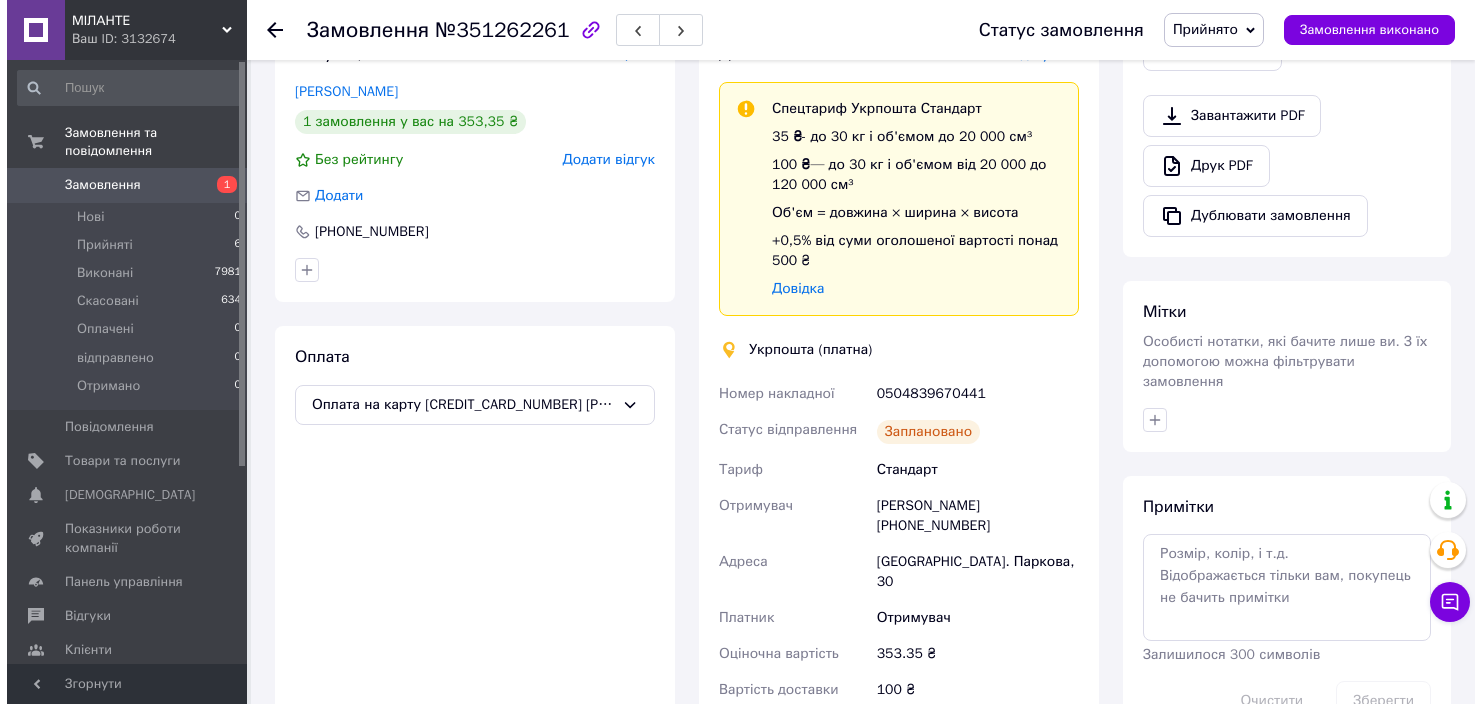 scroll, scrollTop: 380, scrollLeft: 0, axis: vertical 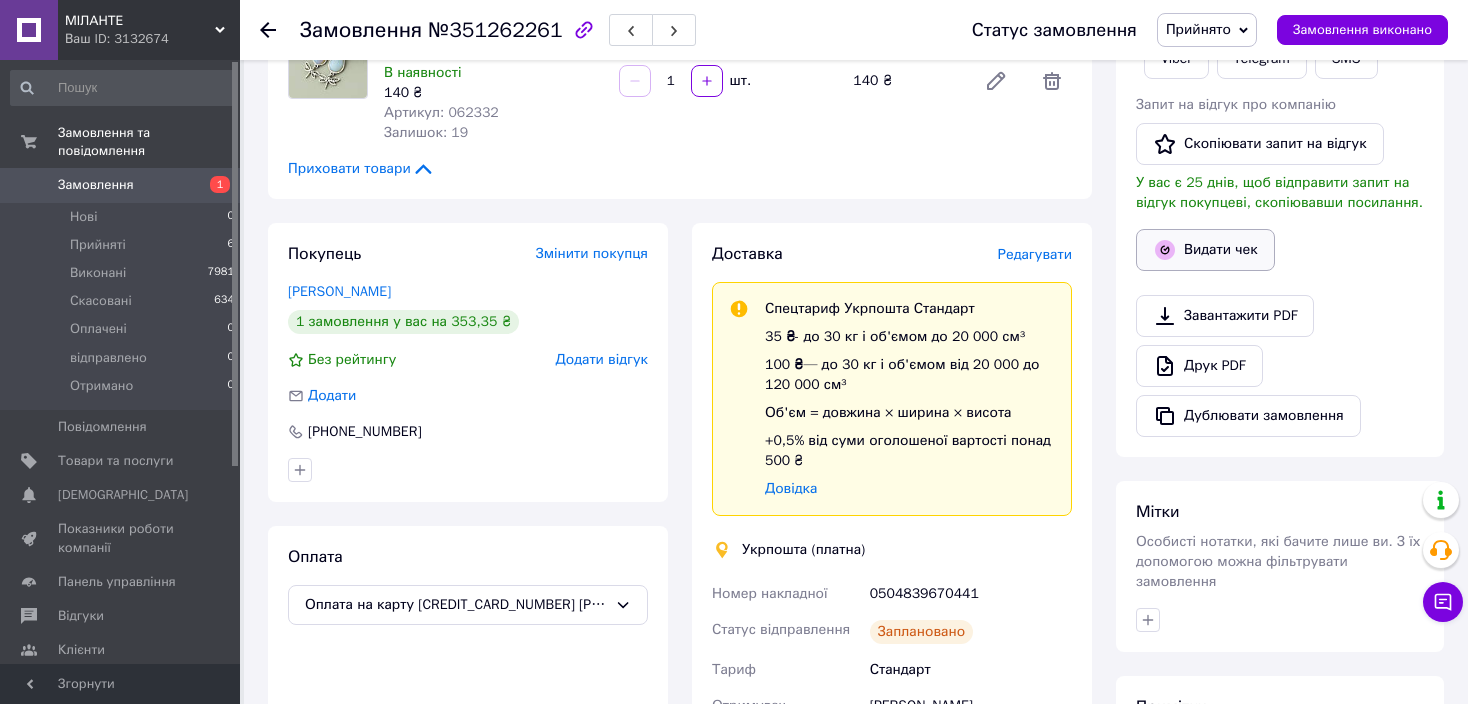 click on "Видати чек" at bounding box center (1205, 250) 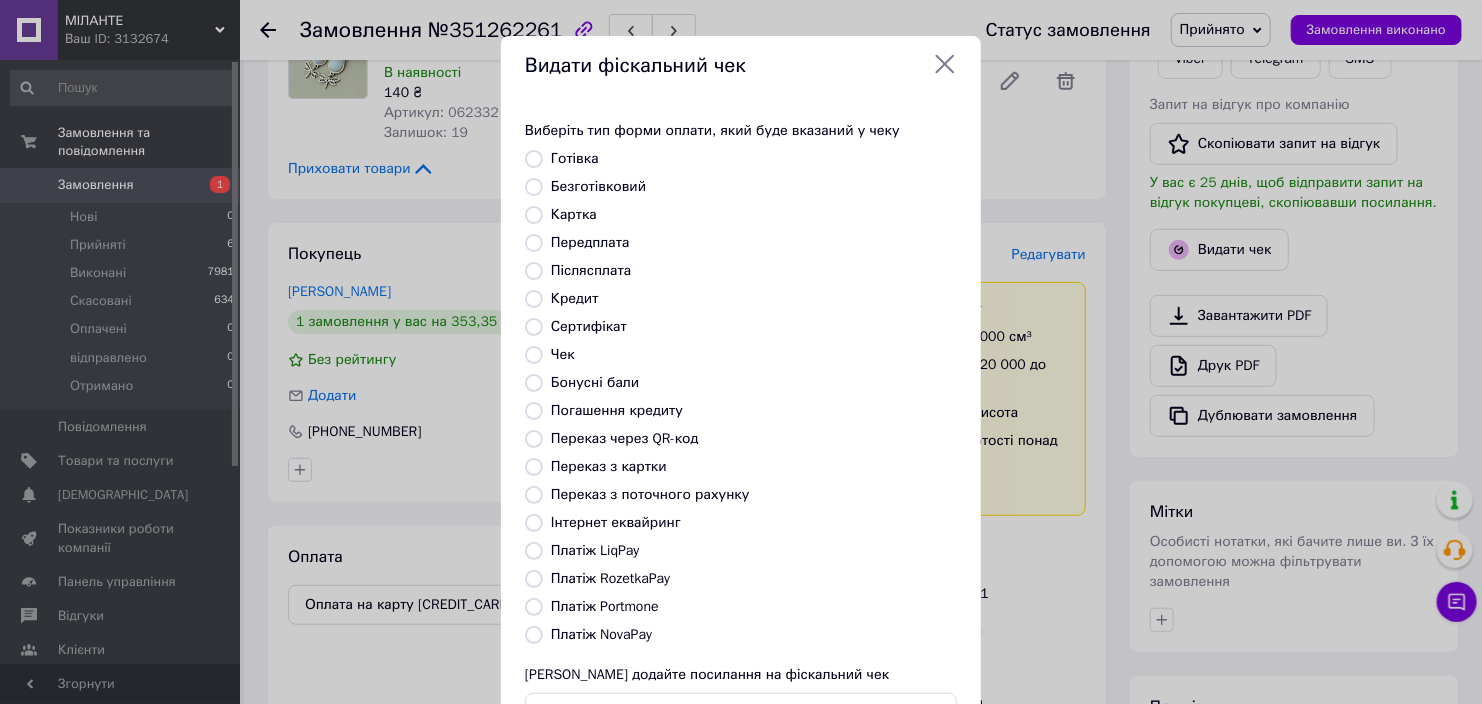 click on "Передплата" at bounding box center (534, 243) 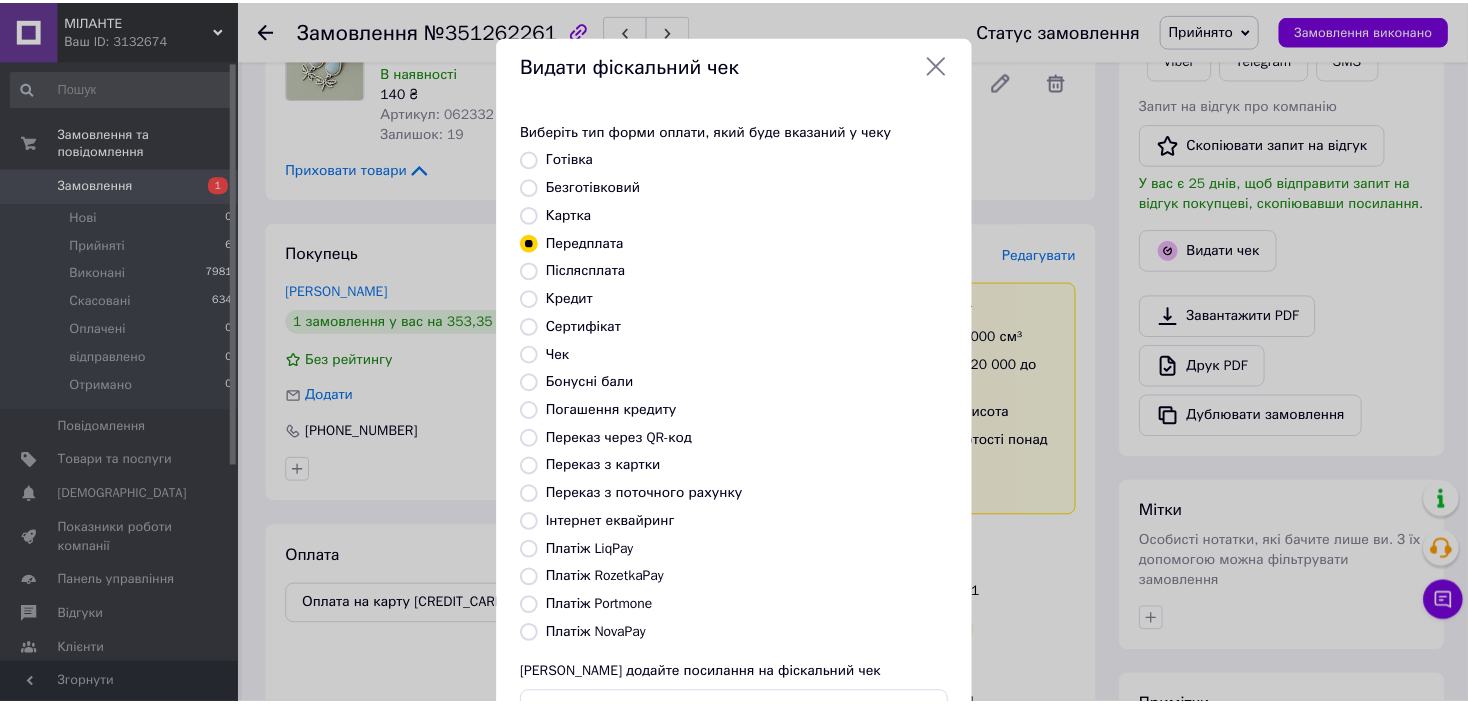 scroll, scrollTop: 100, scrollLeft: 0, axis: vertical 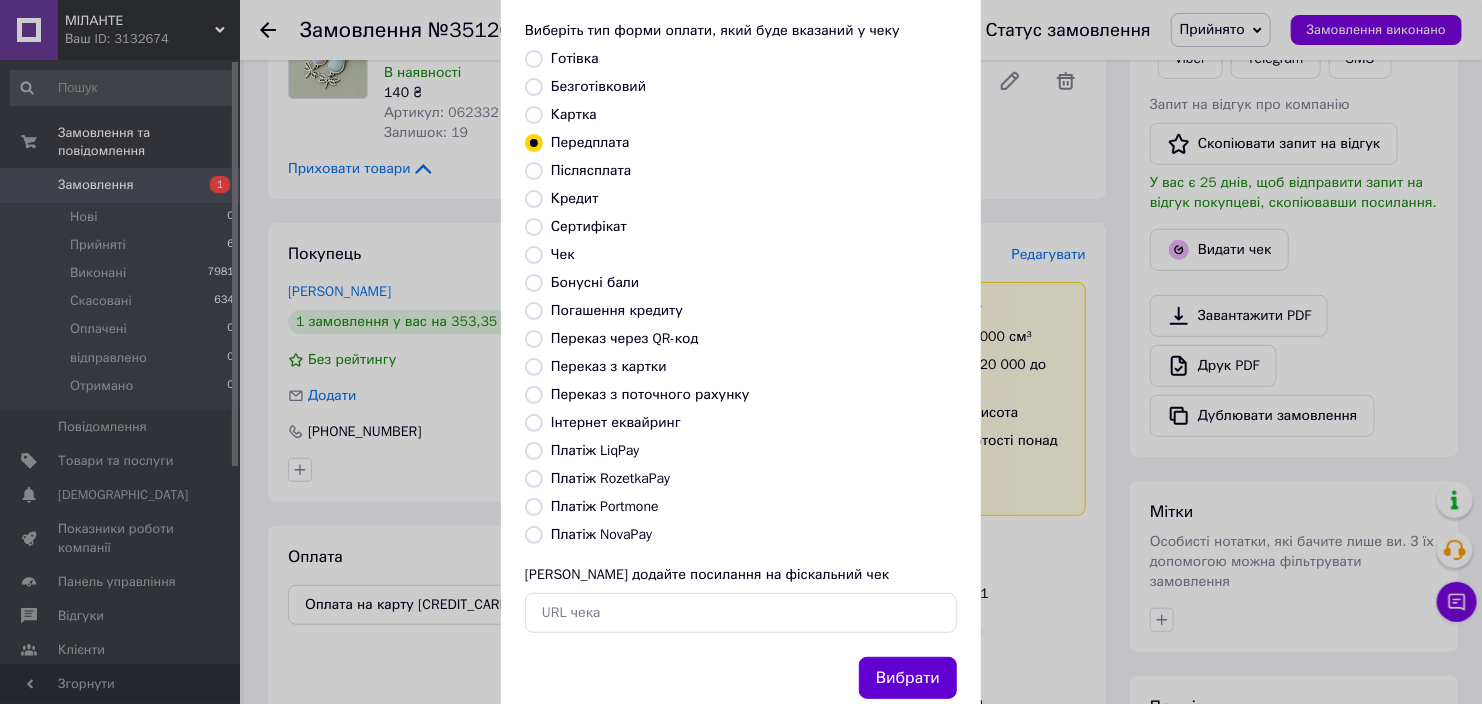 click on "Вибрати" at bounding box center [908, 678] 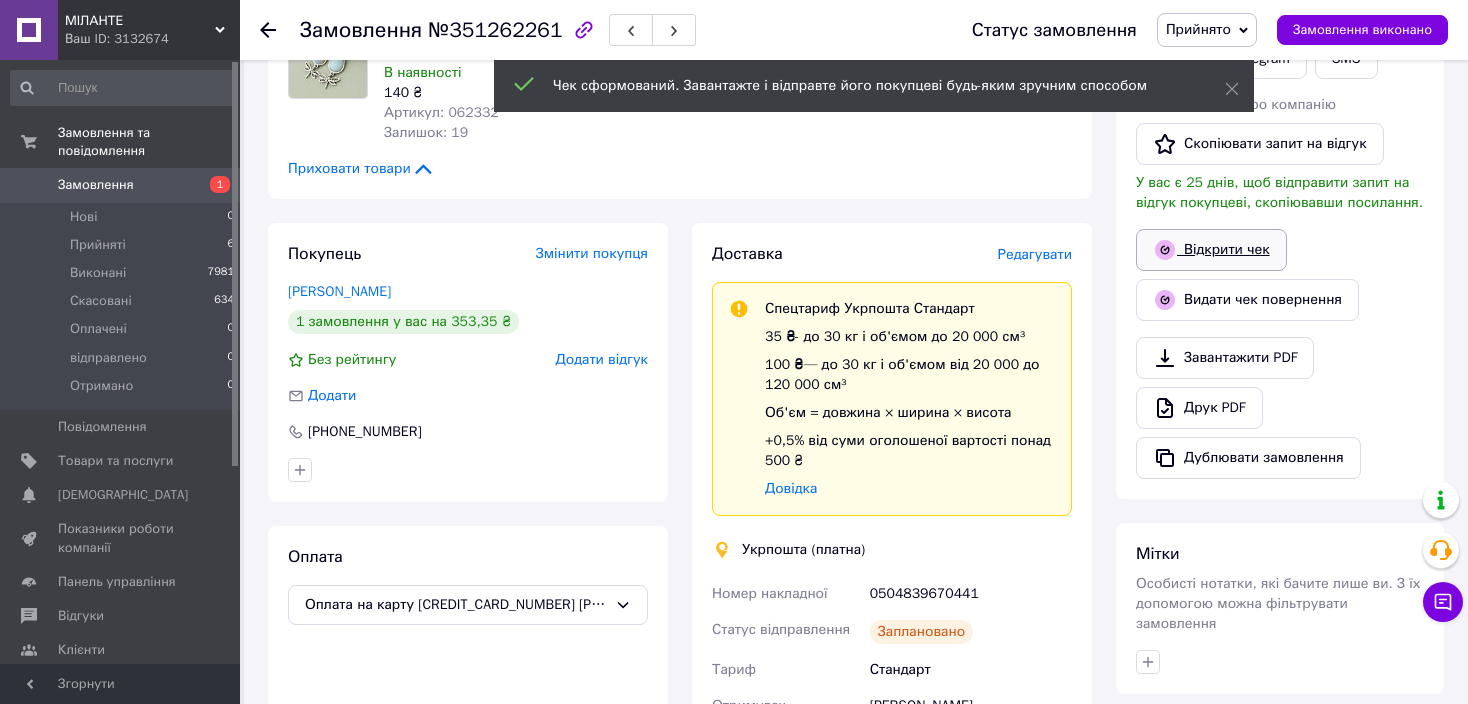 click on "Відкрити чек" at bounding box center [1211, 250] 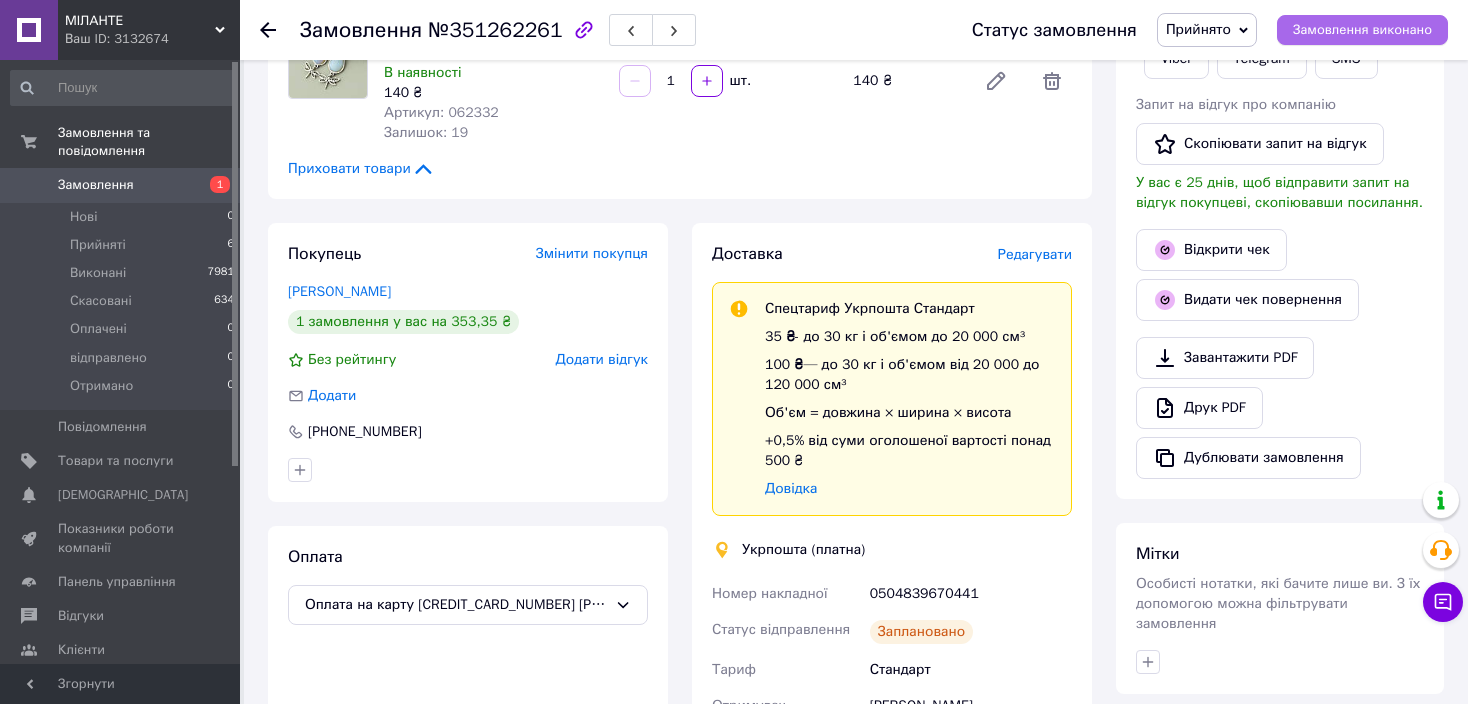 click on "Замовлення виконано" at bounding box center [1362, 30] 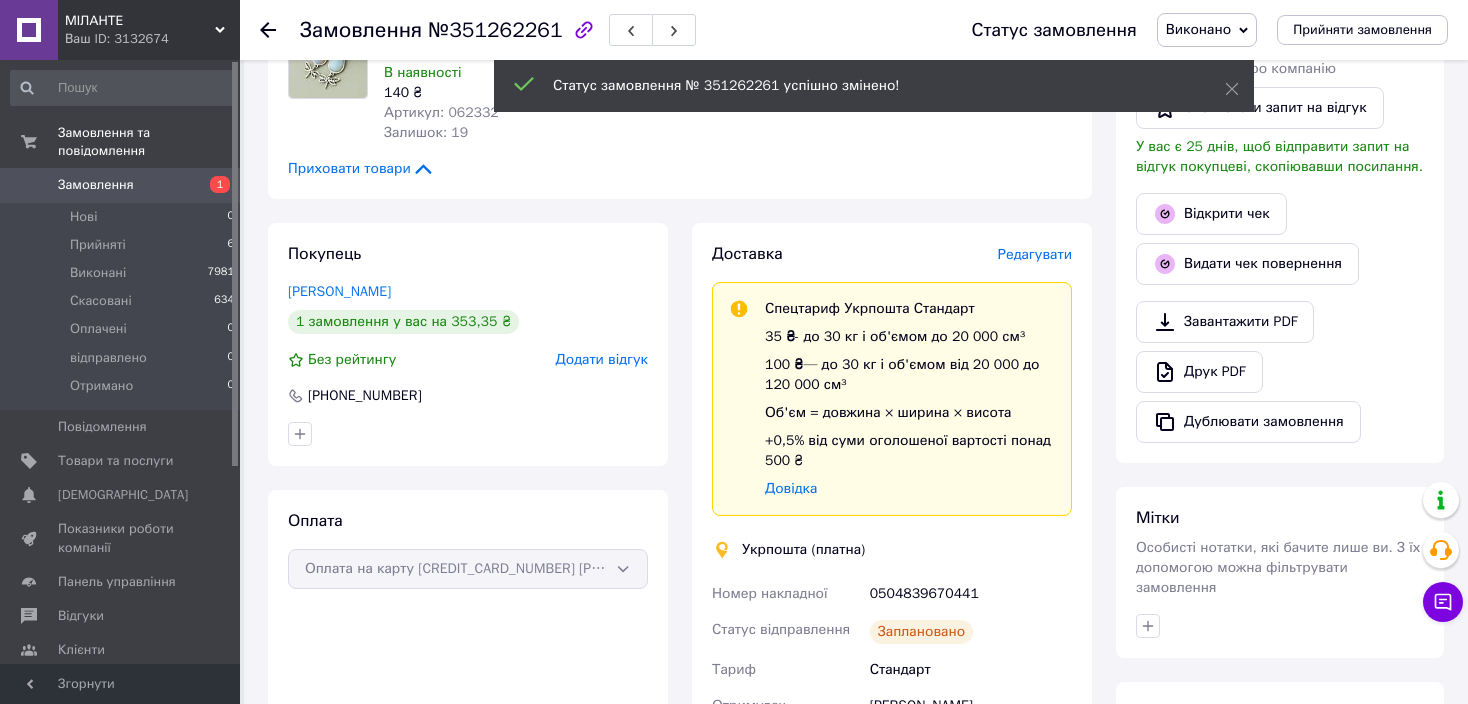 click 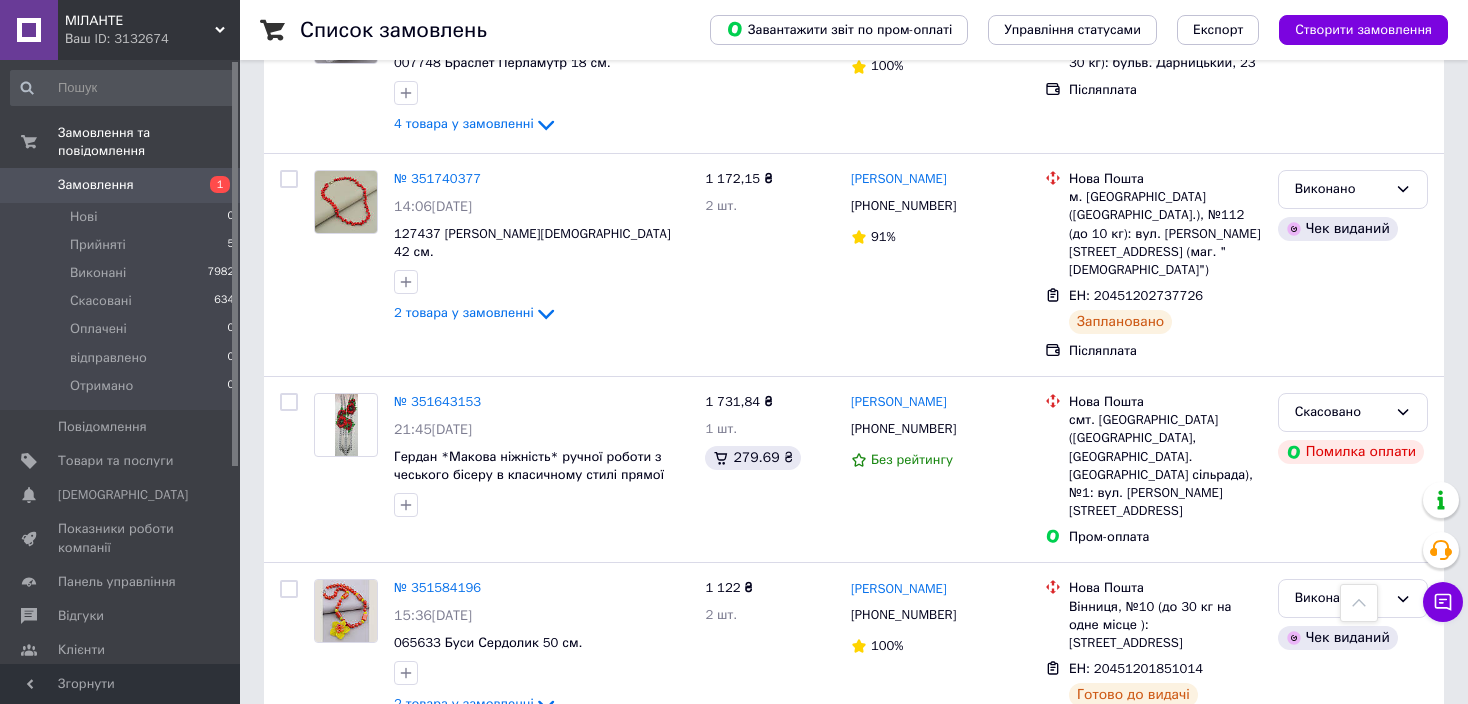 scroll, scrollTop: 600, scrollLeft: 0, axis: vertical 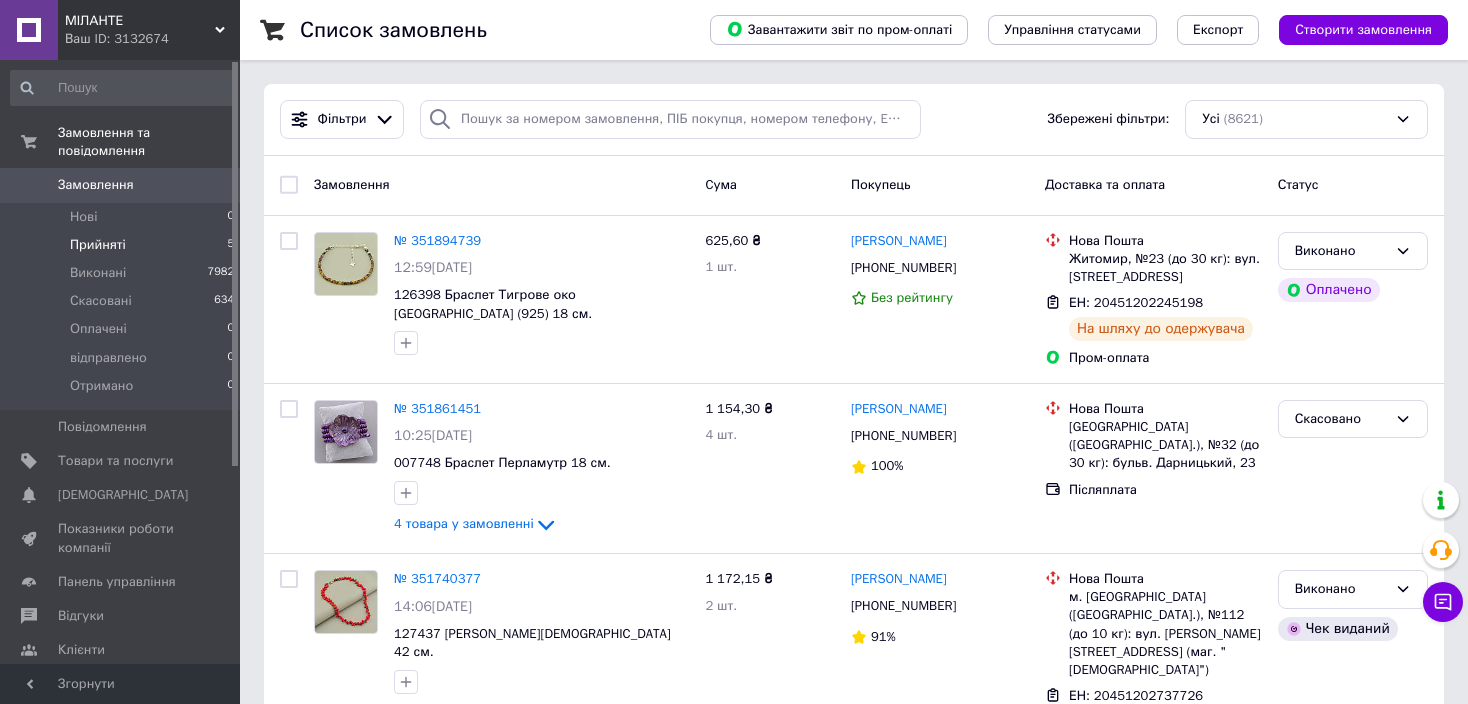 click on "Прийняті" at bounding box center (98, 245) 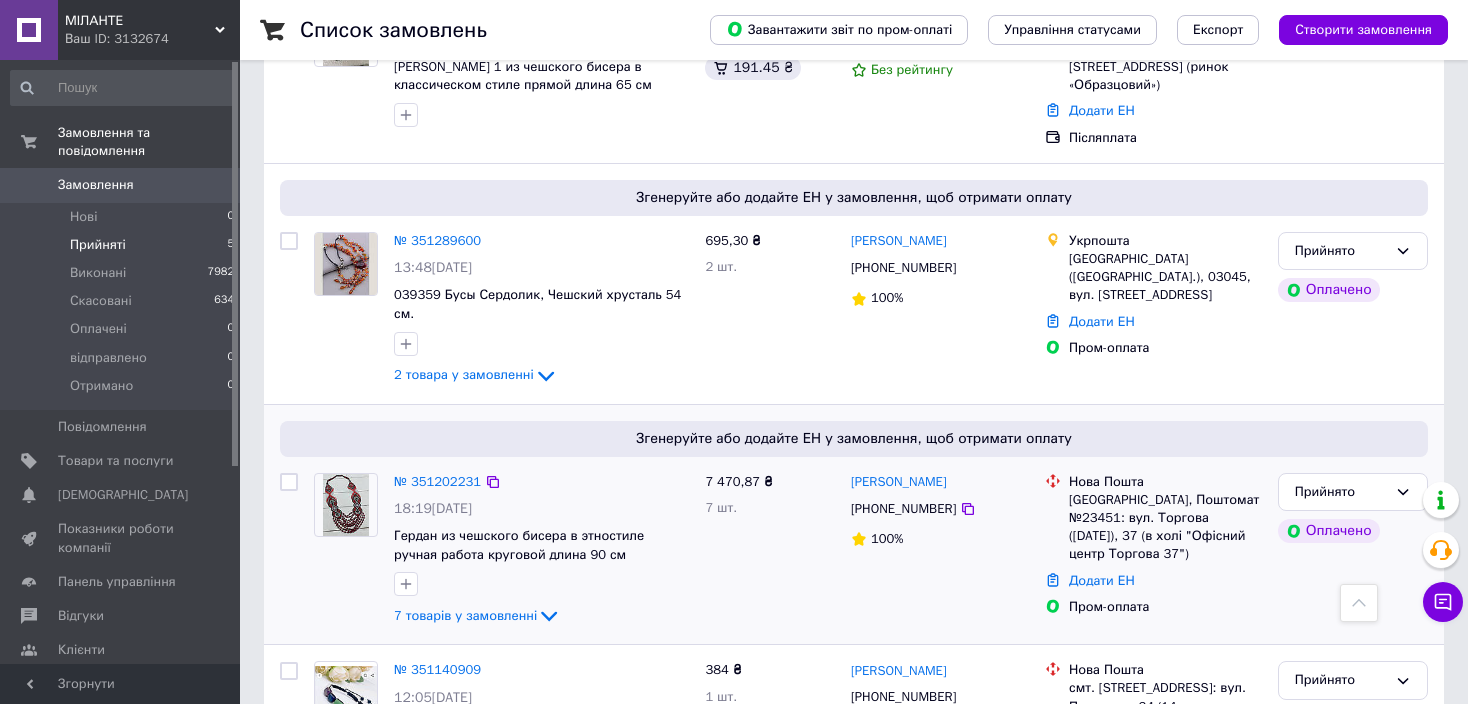 scroll, scrollTop: 394, scrollLeft: 0, axis: vertical 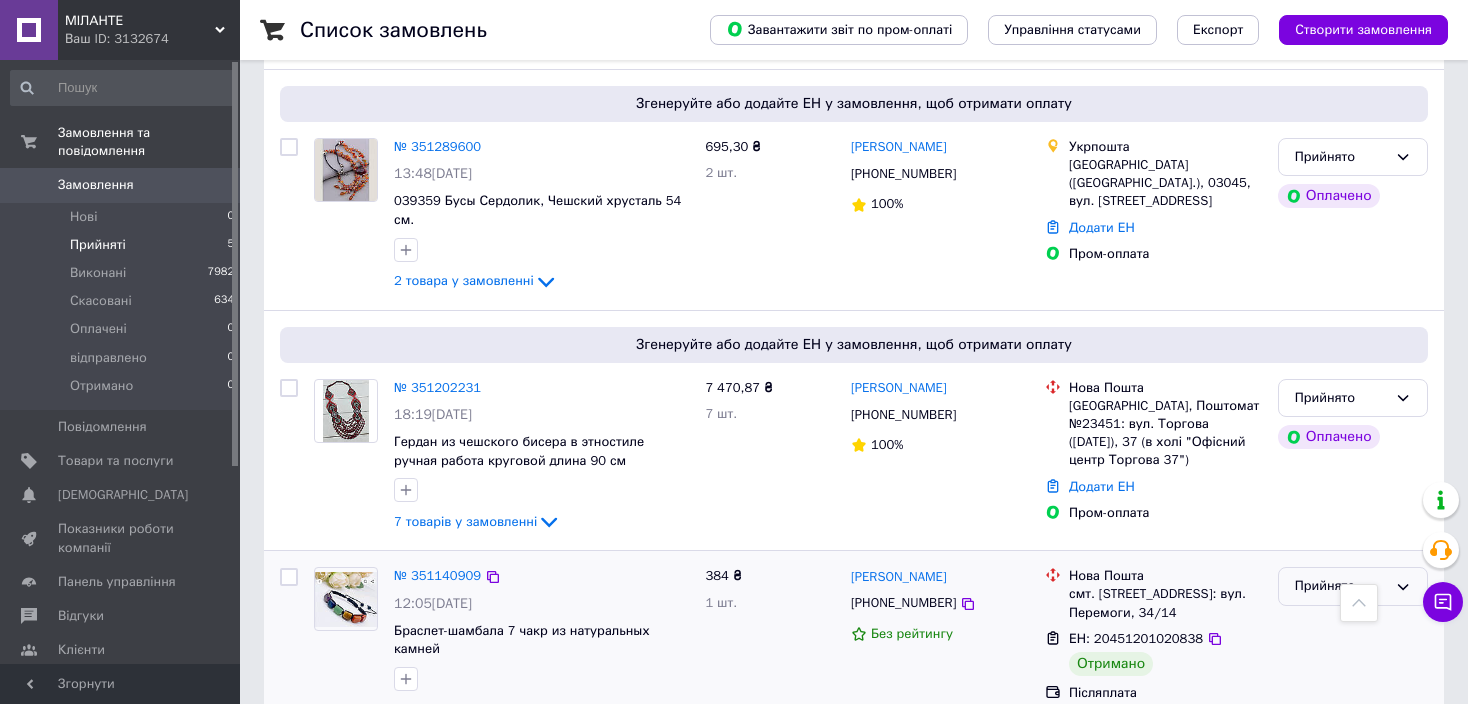 click on "Прийнято" at bounding box center (1353, 586) 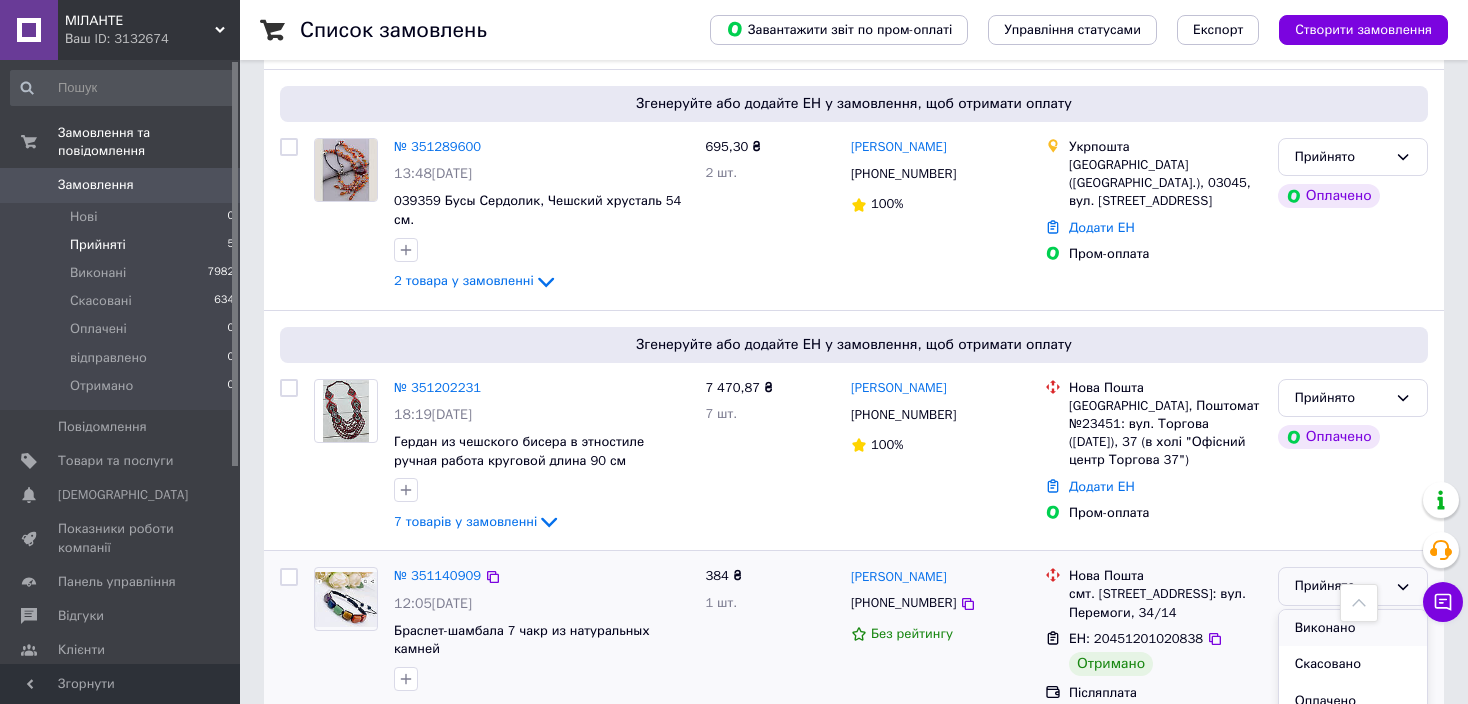 click on "Виконано" at bounding box center (1353, 628) 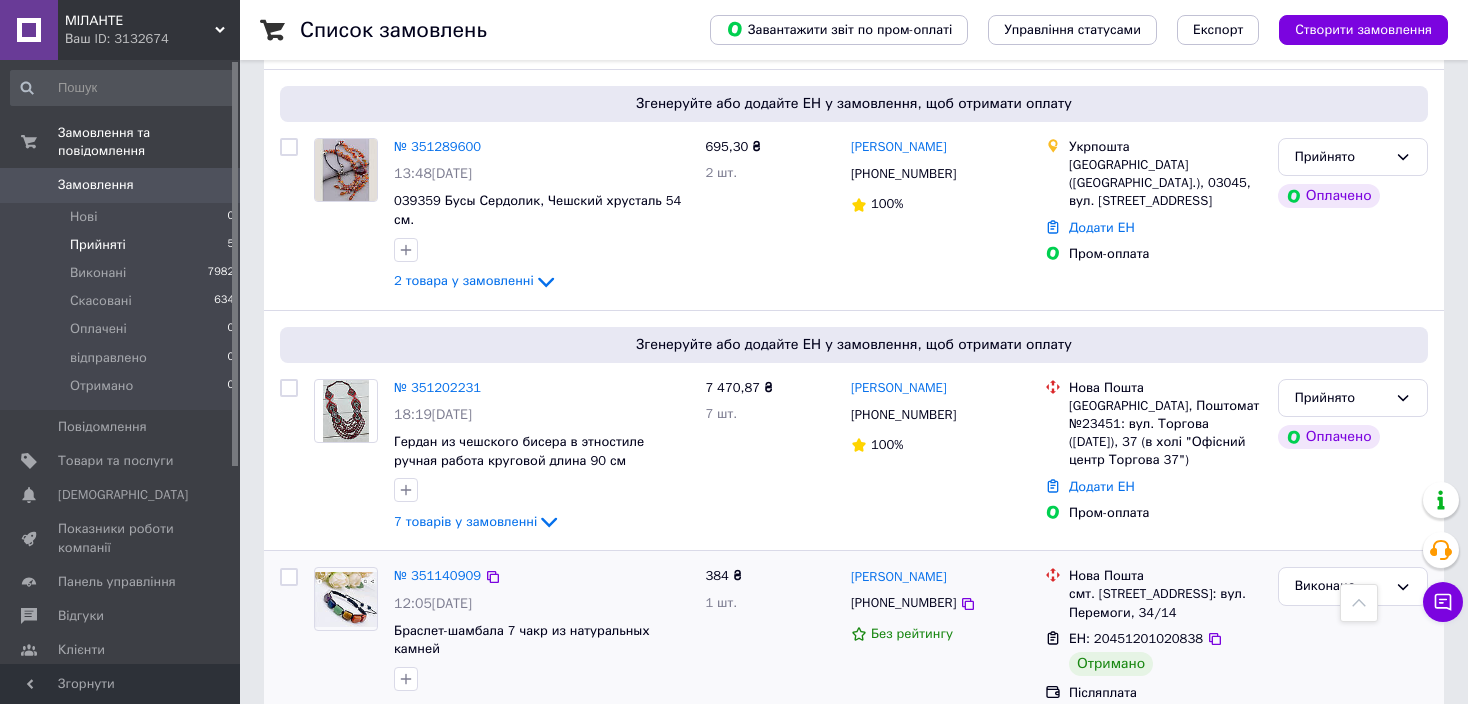 click on "Замовлення" at bounding box center [96, 185] 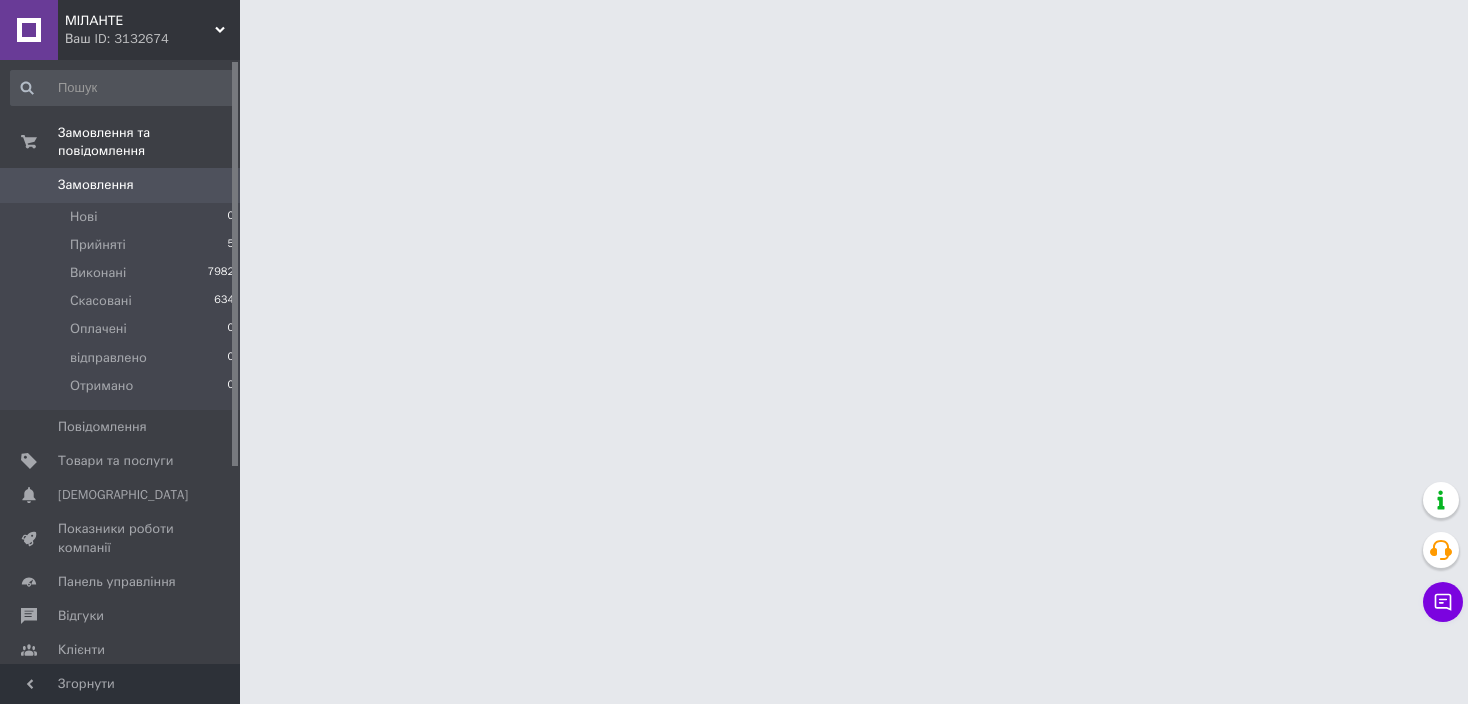 scroll, scrollTop: 0, scrollLeft: 0, axis: both 